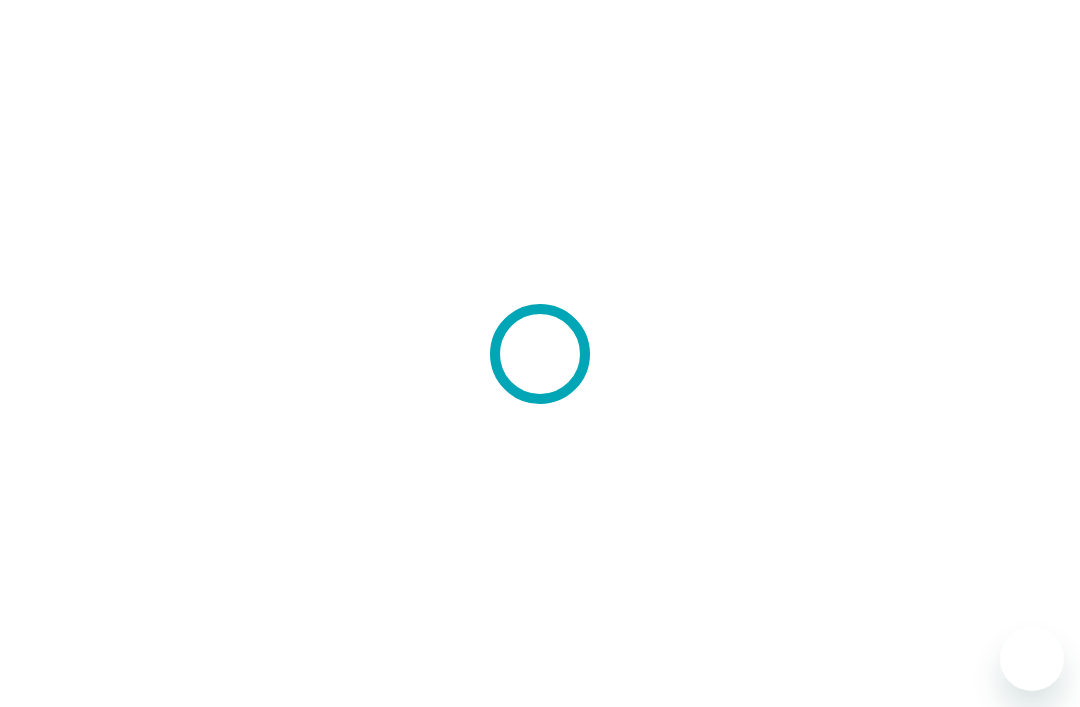 scroll, scrollTop: 0, scrollLeft: 0, axis: both 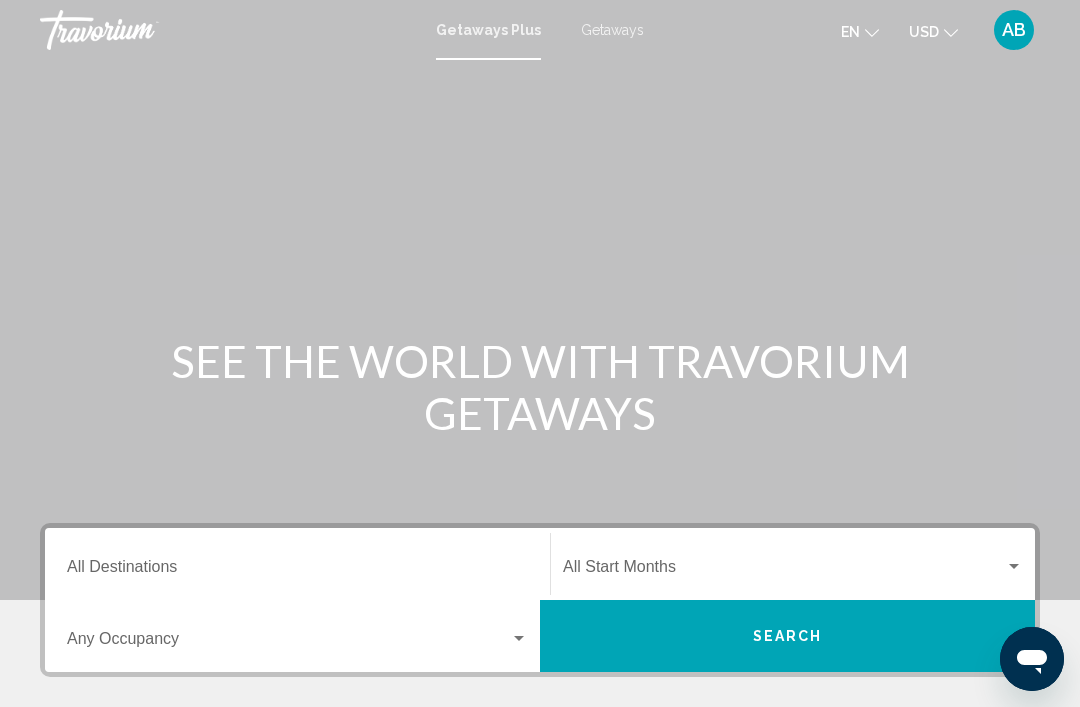 click on "Destination All Destinations" at bounding box center [297, 571] 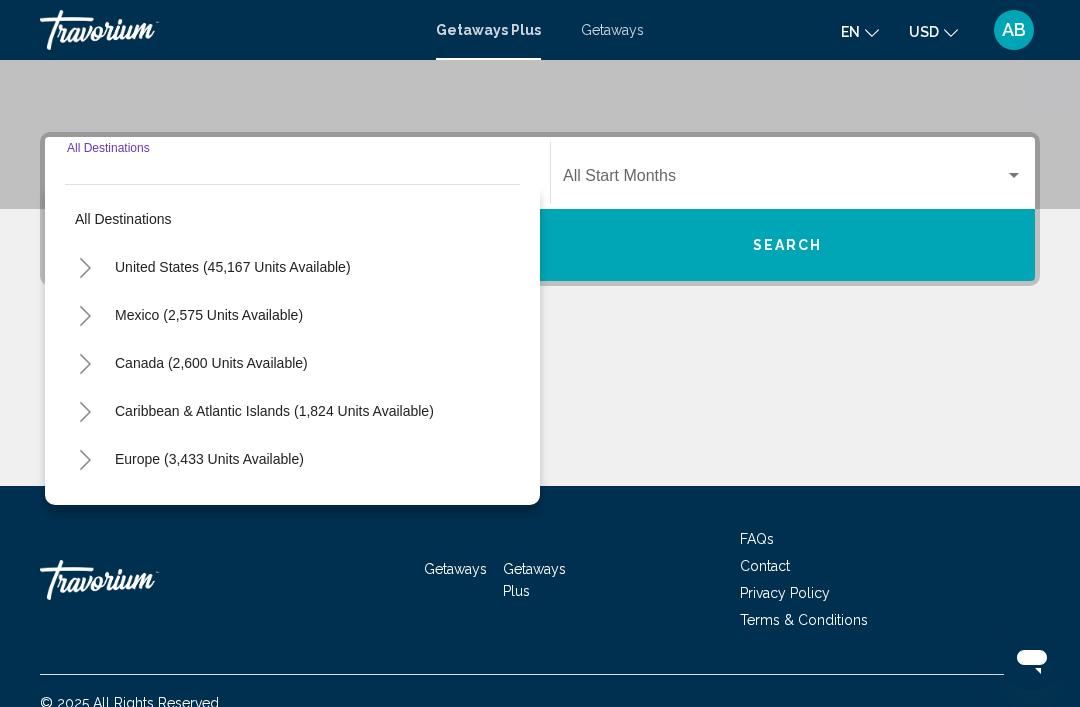 scroll, scrollTop: 415, scrollLeft: 0, axis: vertical 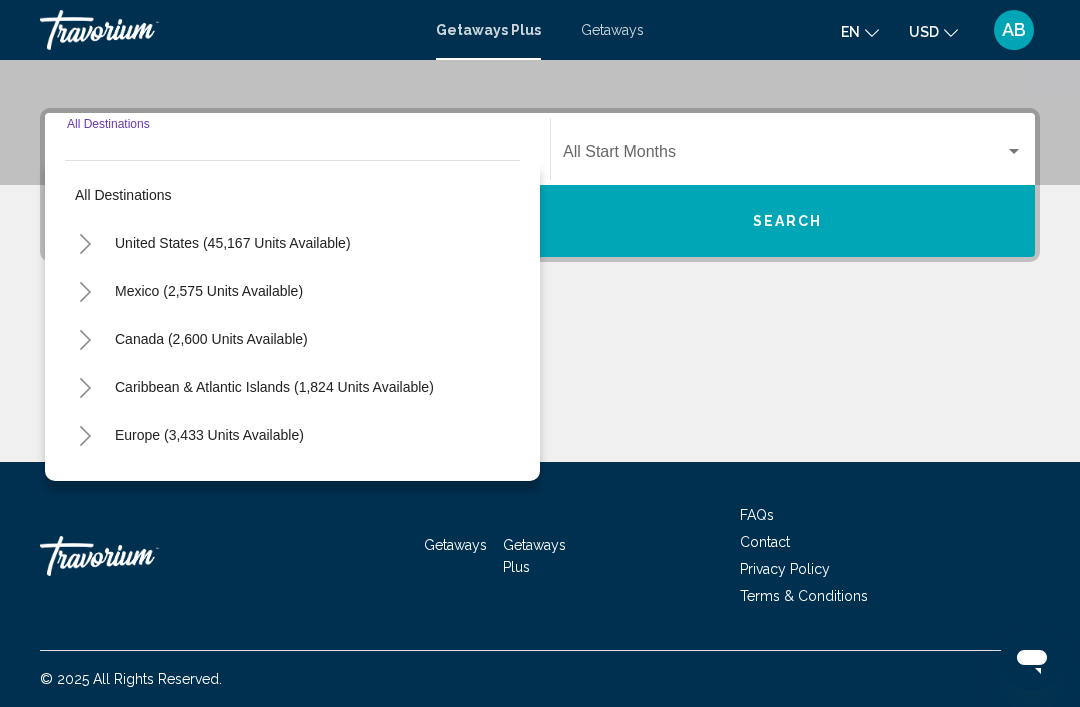 click on "United States (45,167 units available)" at bounding box center (209, 291) 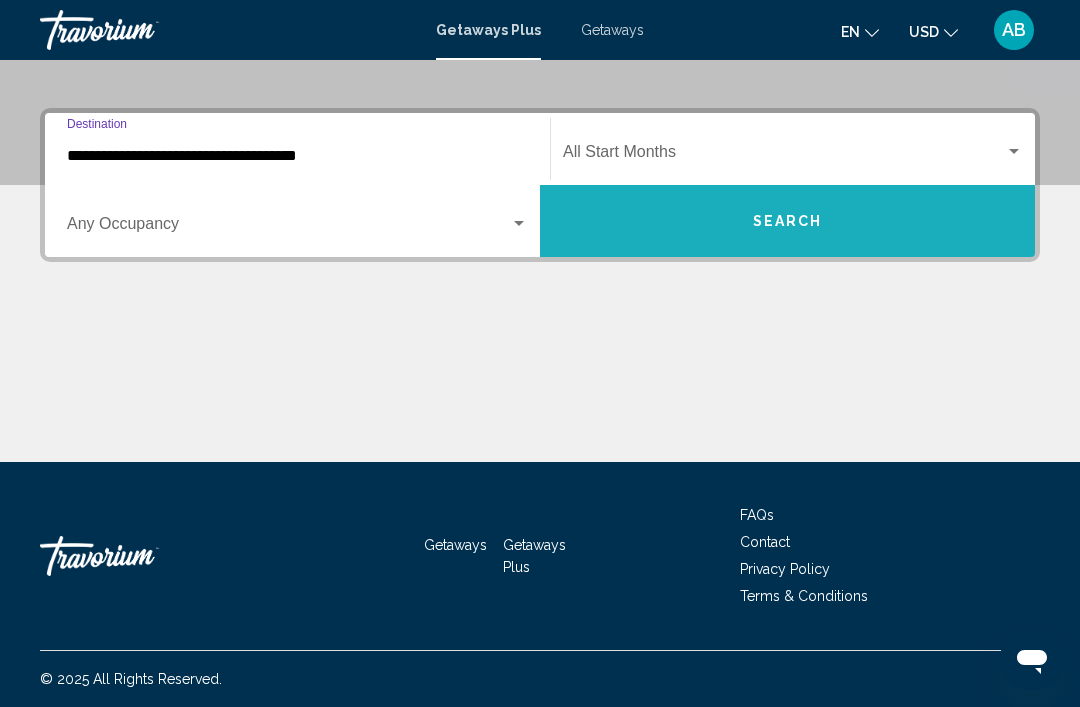 click on "Search" at bounding box center (787, 221) 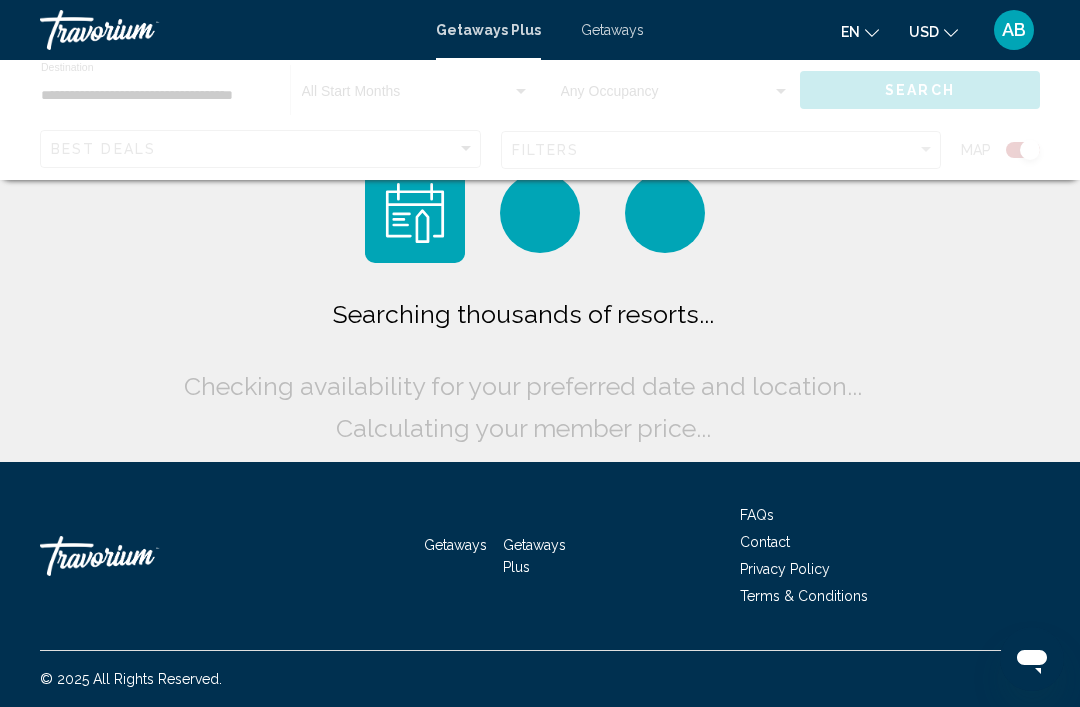 scroll, scrollTop: 0, scrollLeft: 0, axis: both 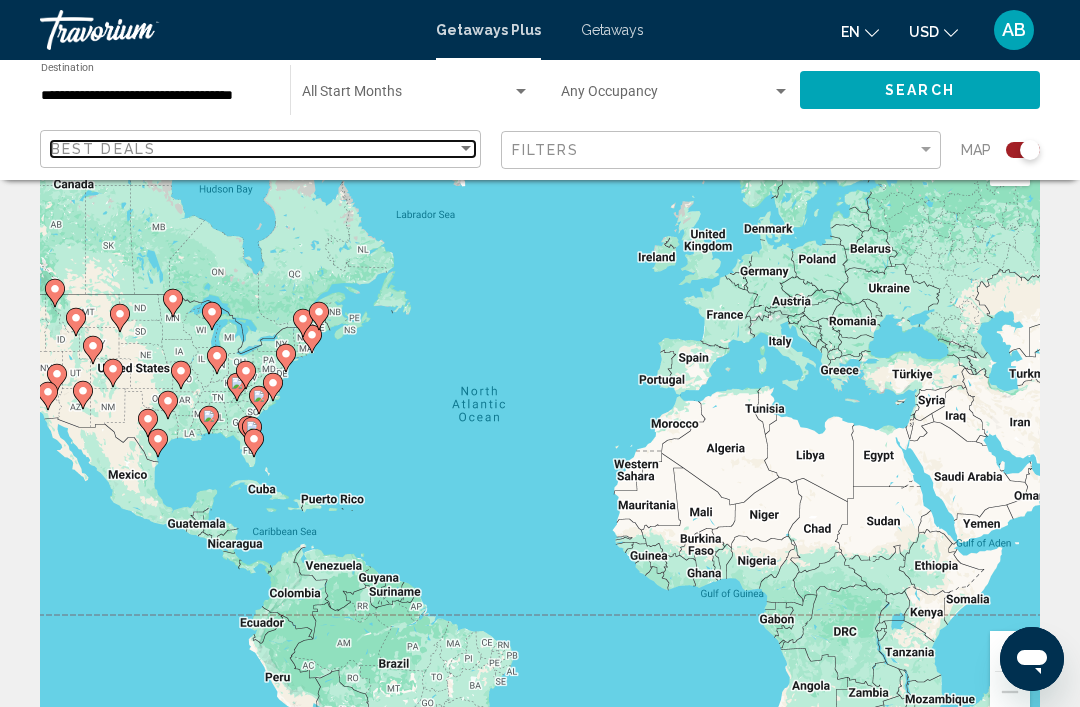 click at bounding box center [466, 148] 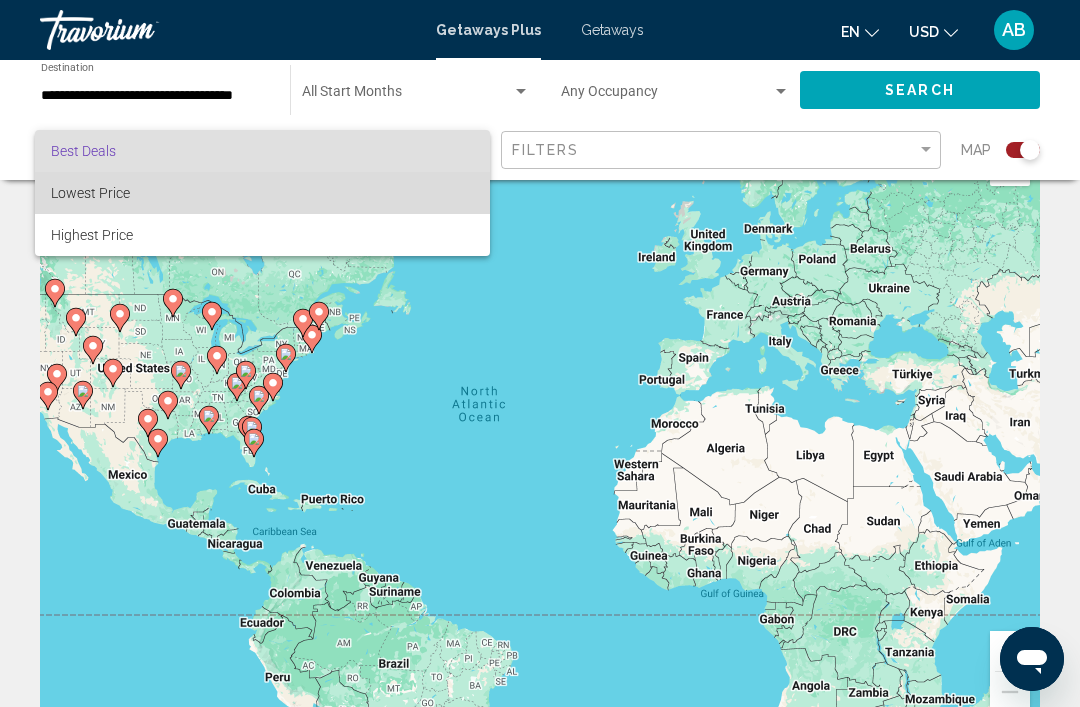 click on "Lowest Price" at bounding box center (262, 193) 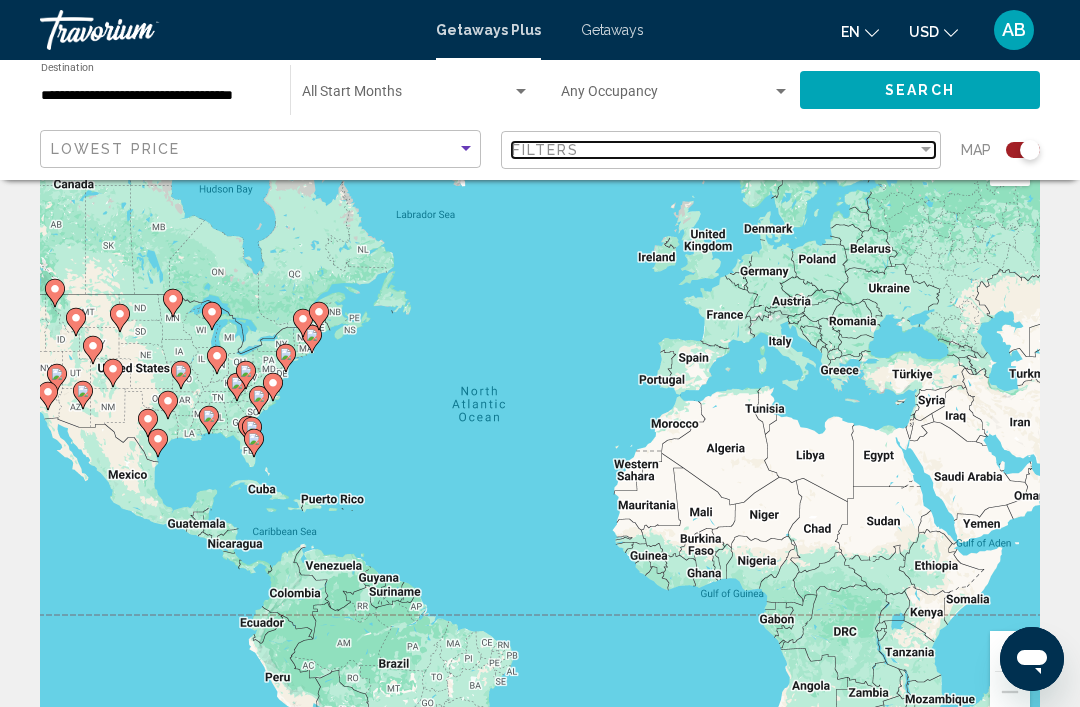 click on "Filters" at bounding box center (715, 150) 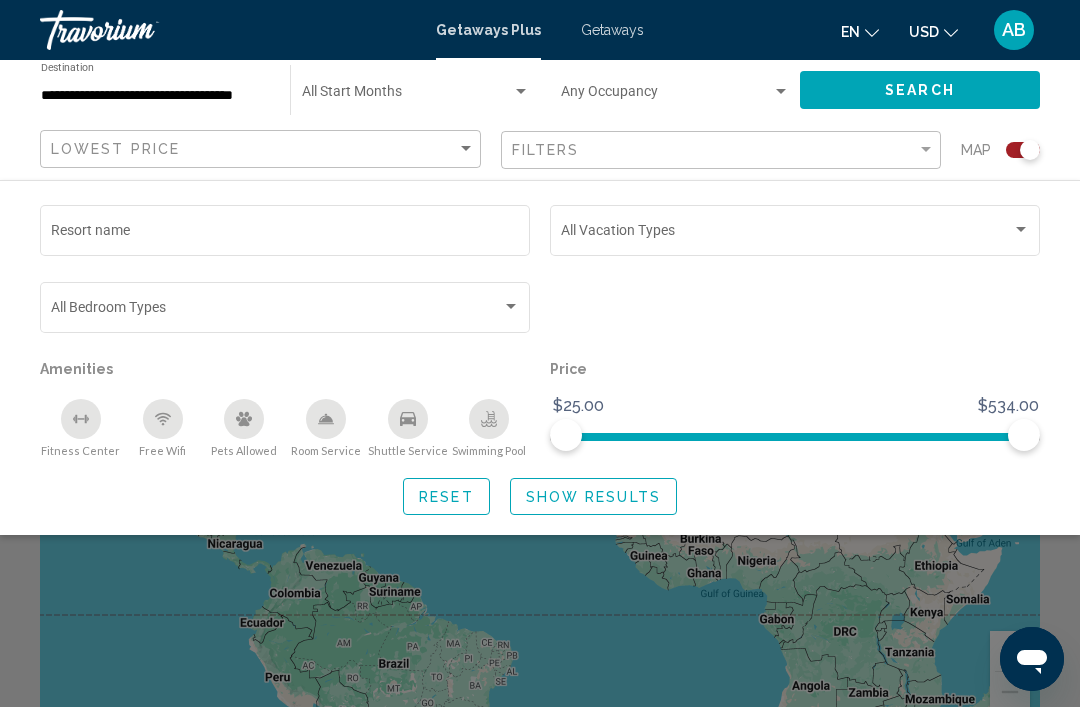 click on "Resort name" at bounding box center [285, 234] 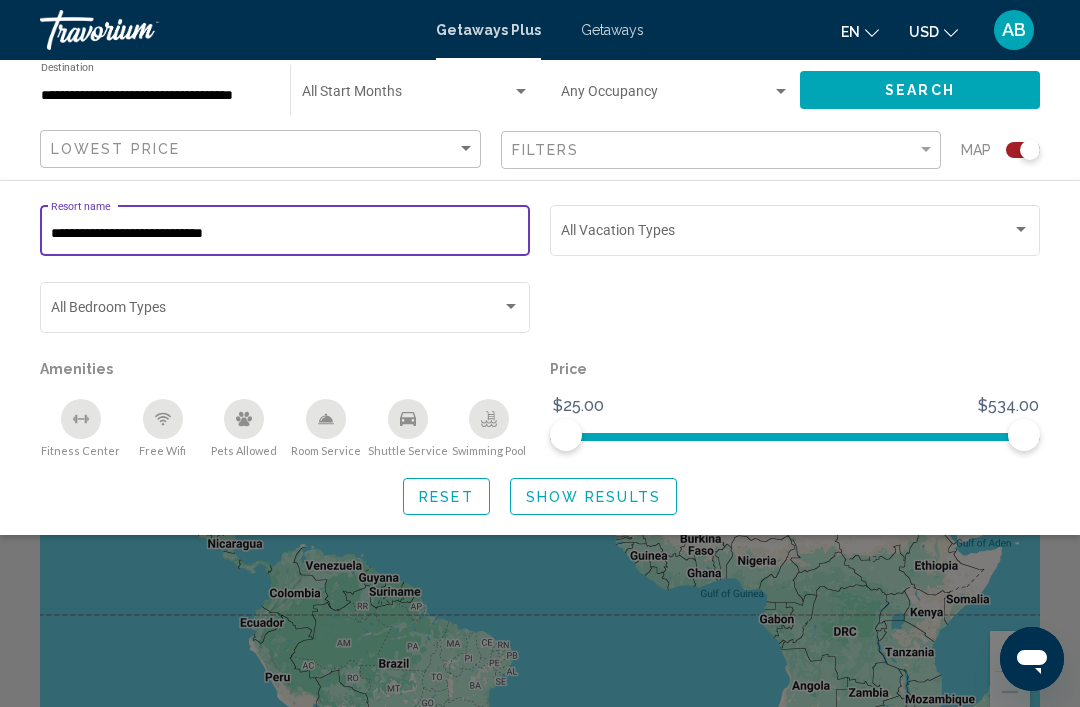 type on "**********" 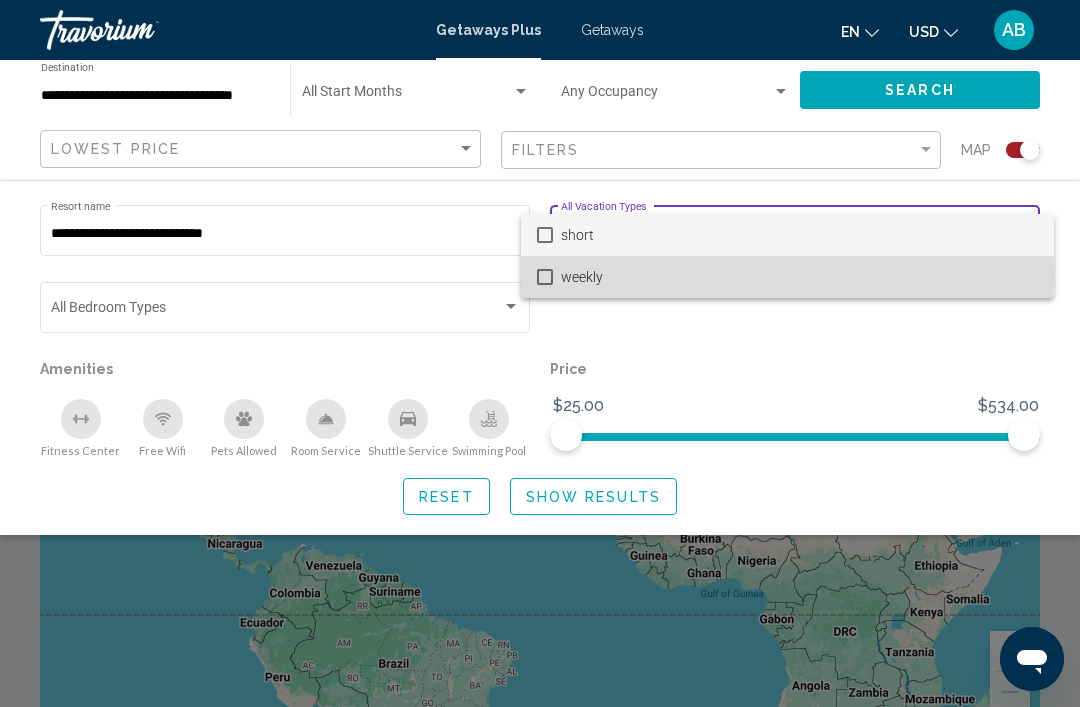 click on "weekly" at bounding box center [799, 277] 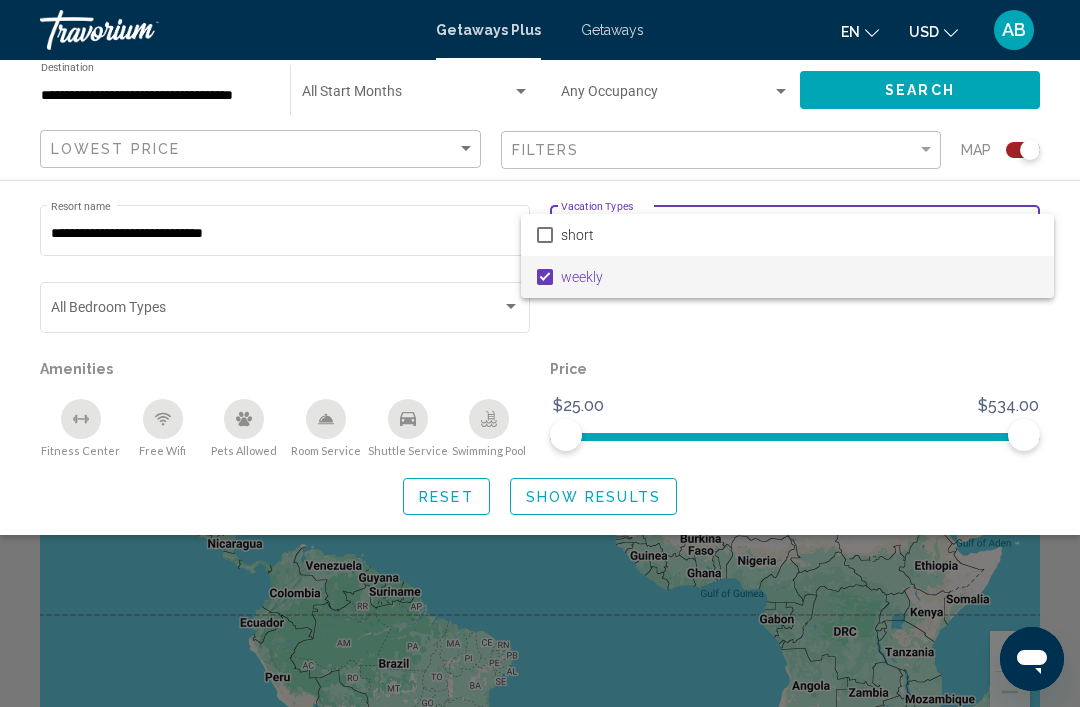 click at bounding box center (540, 353) 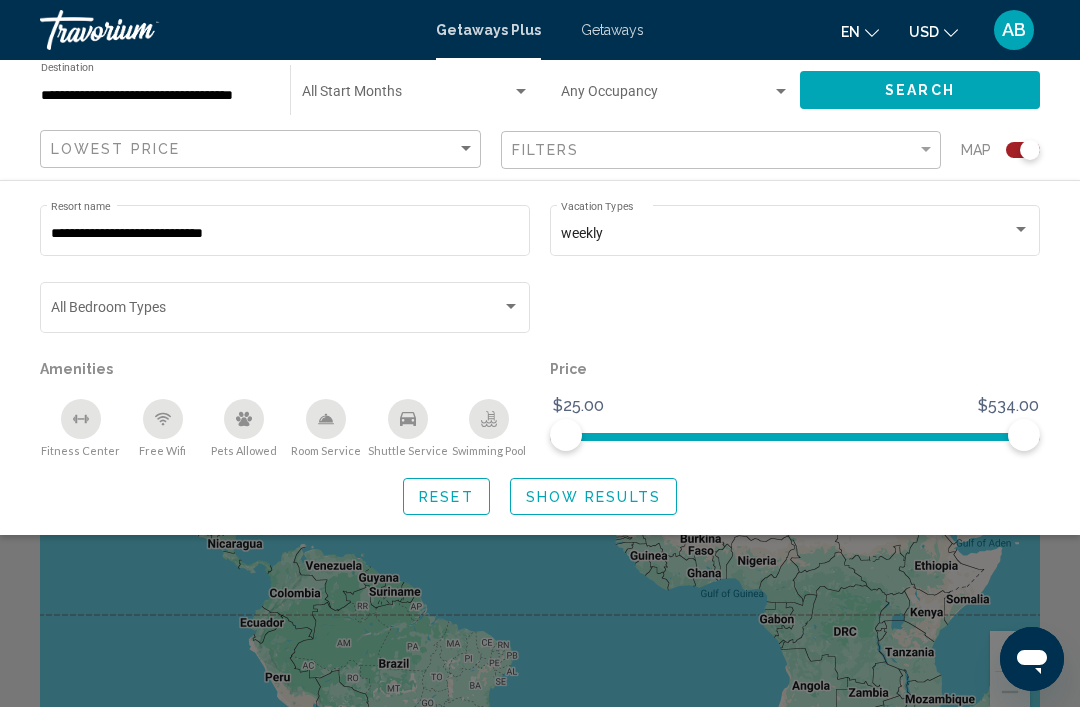 click at bounding box center (511, 307) 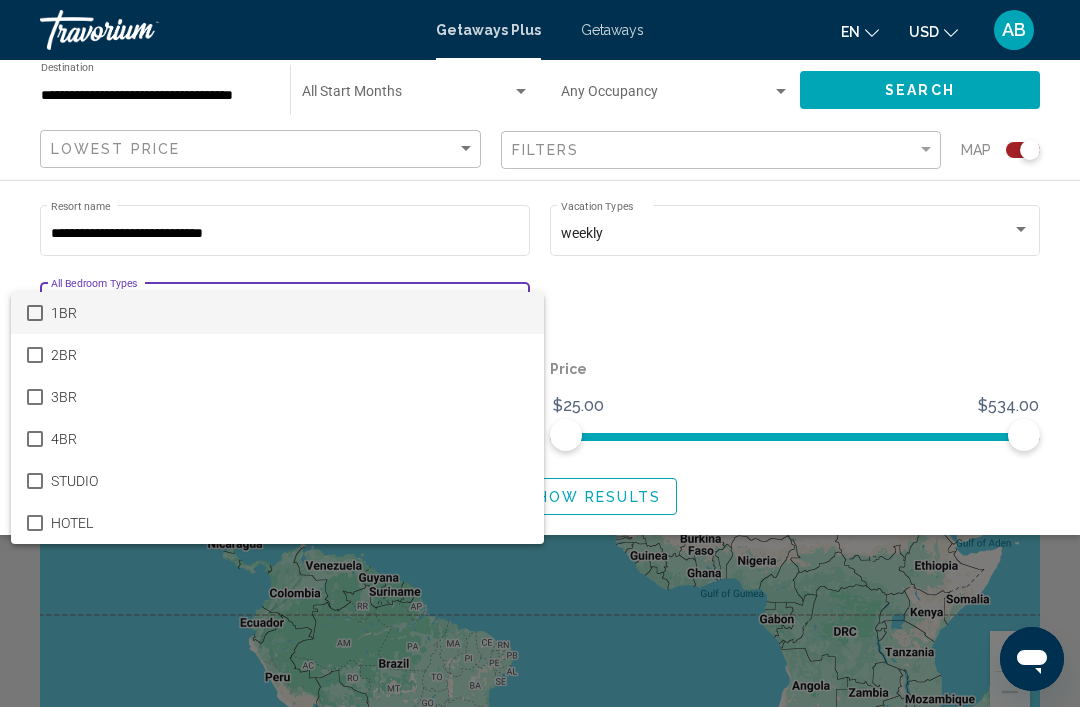 click on "2BR" at bounding box center [277, 355] 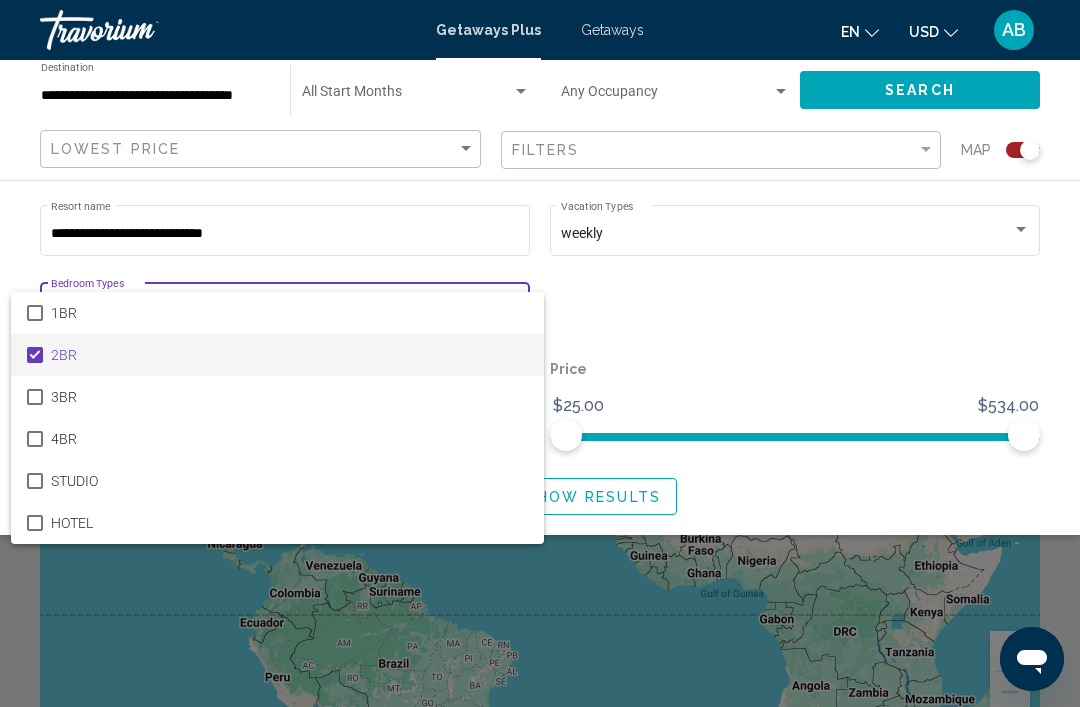 click at bounding box center (540, 353) 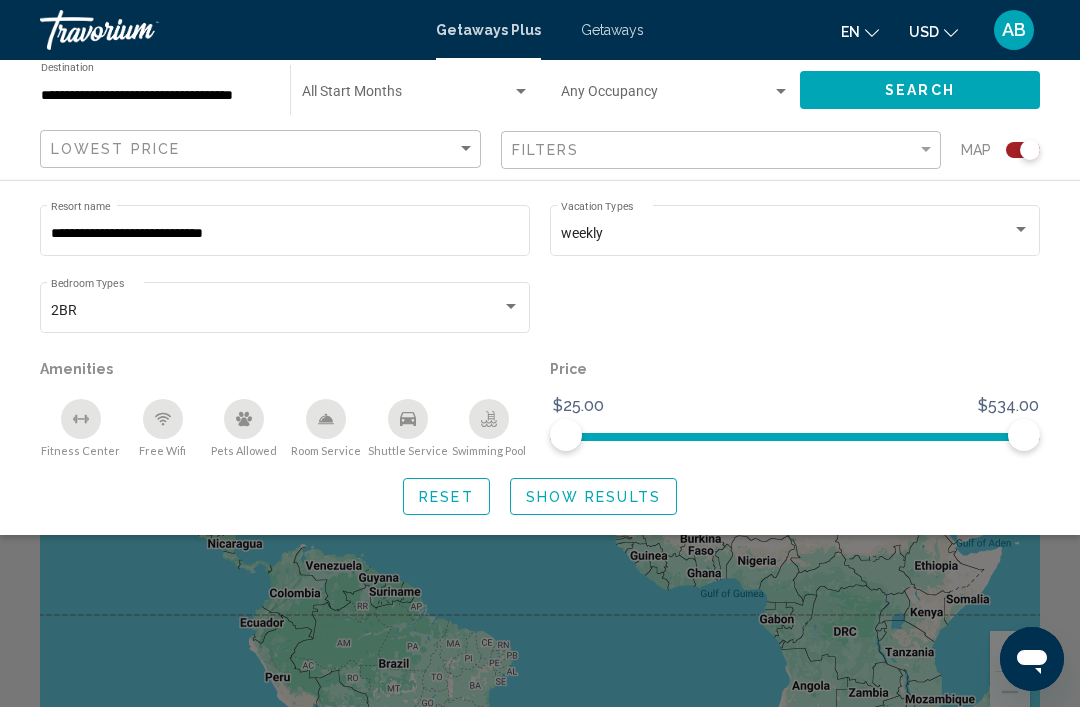 click on "Price" 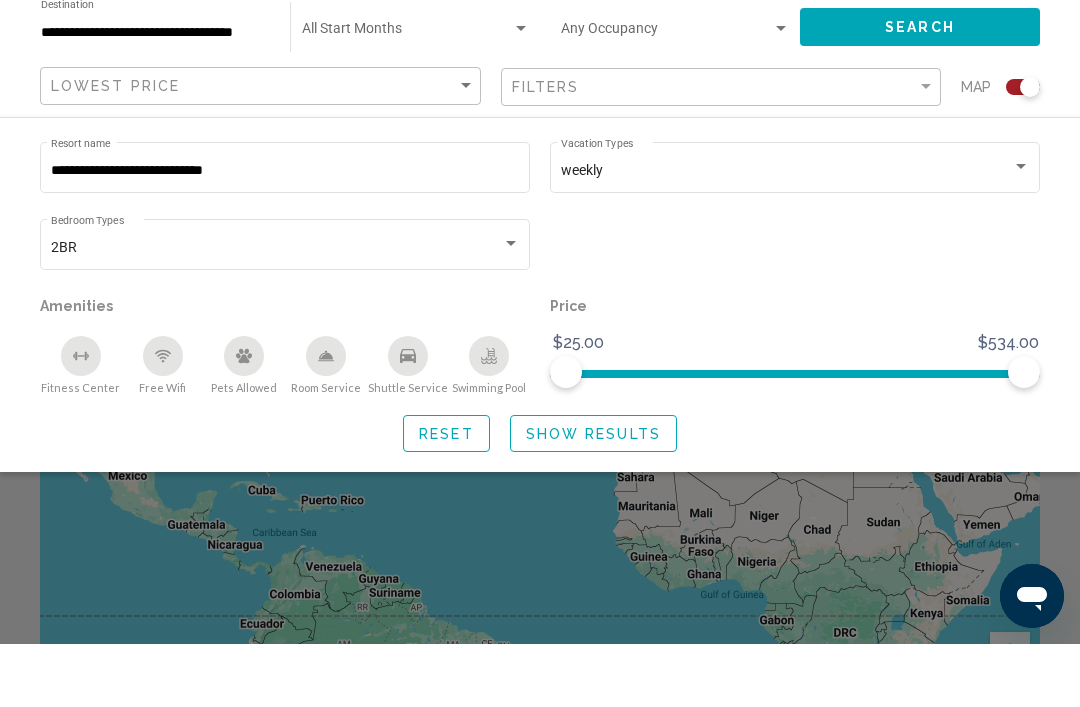 scroll, scrollTop: 63, scrollLeft: 0, axis: vertical 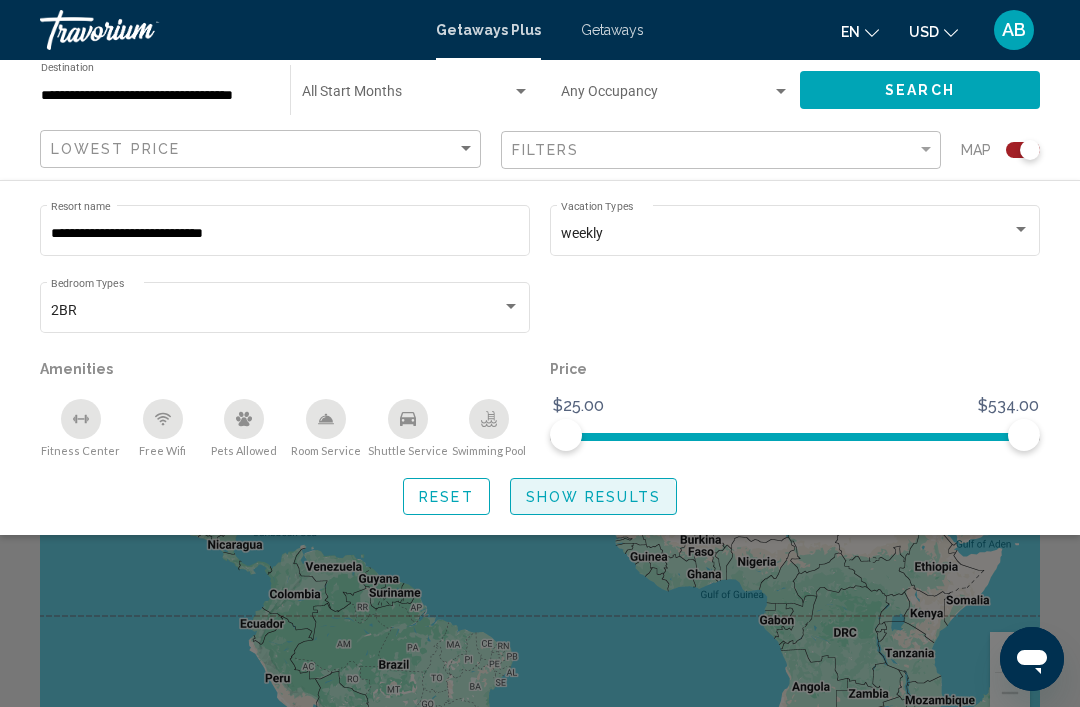 click on "Show Results" 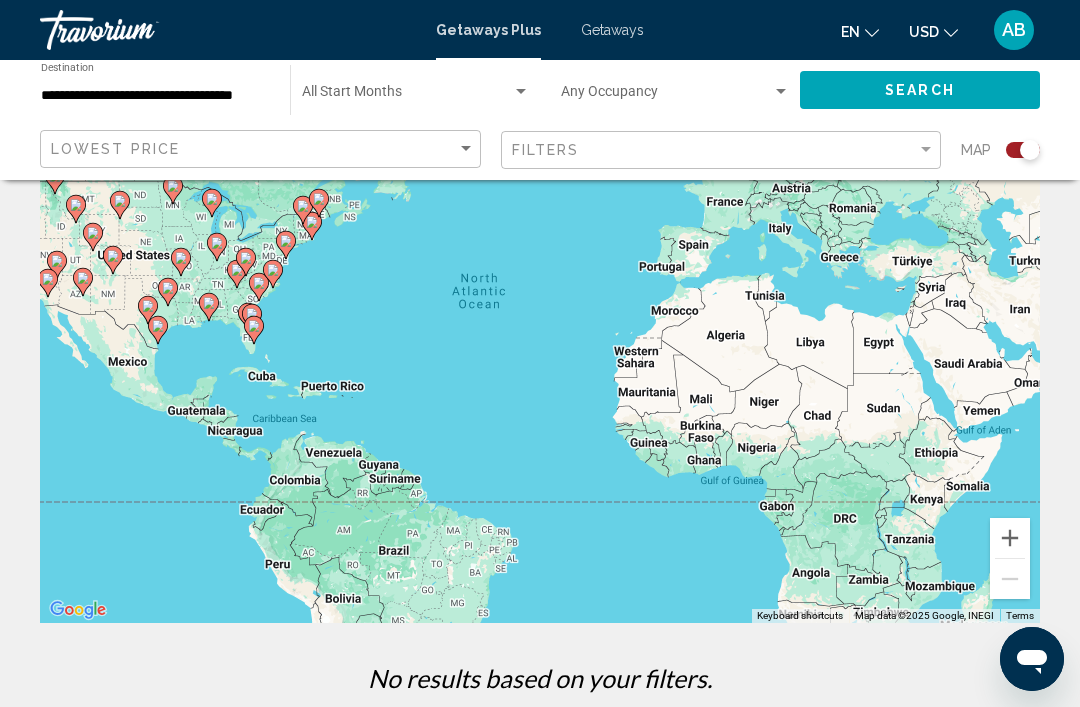 scroll, scrollTop: 0, scrollLeft: 0, axis: both 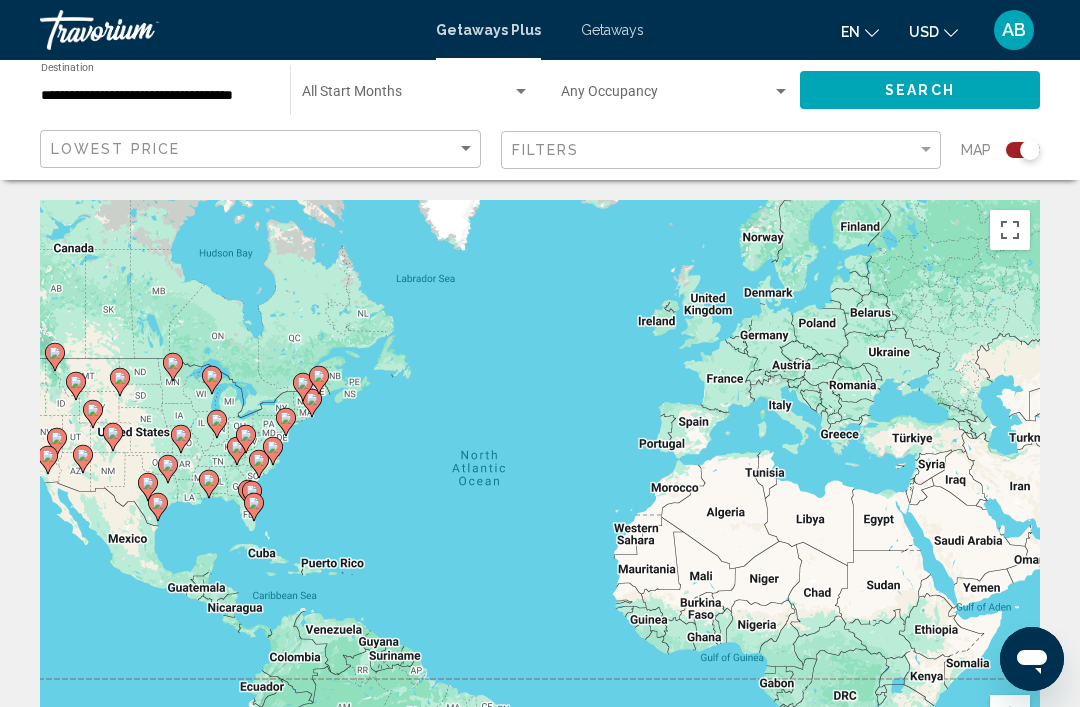 click on "Getaways" at bounding box center [612, 30] 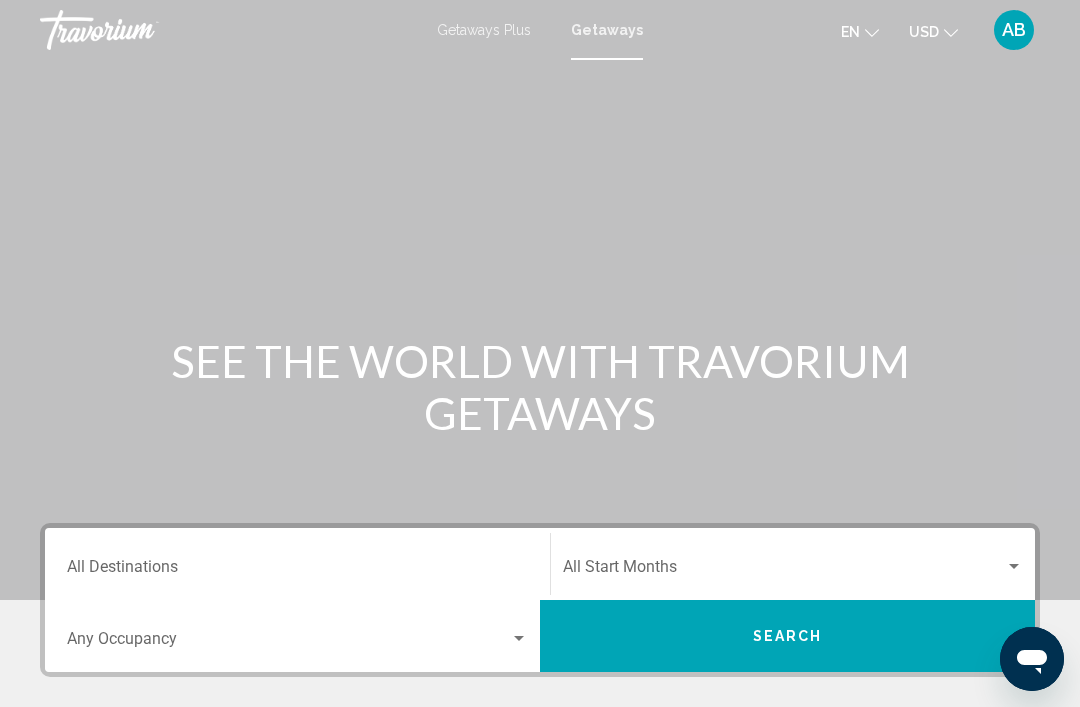 click on "Destination All Destinations" at bounding box center (297, 571) 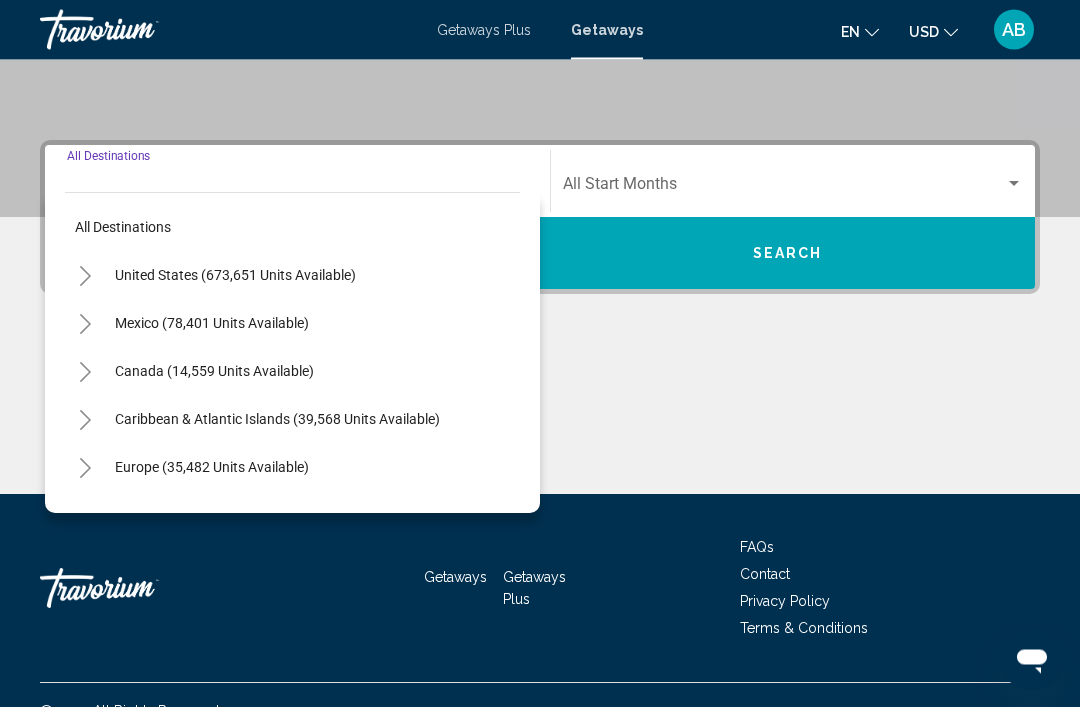 scroll, scrollTop: 415, scrollLeft: 0, axis: vertical 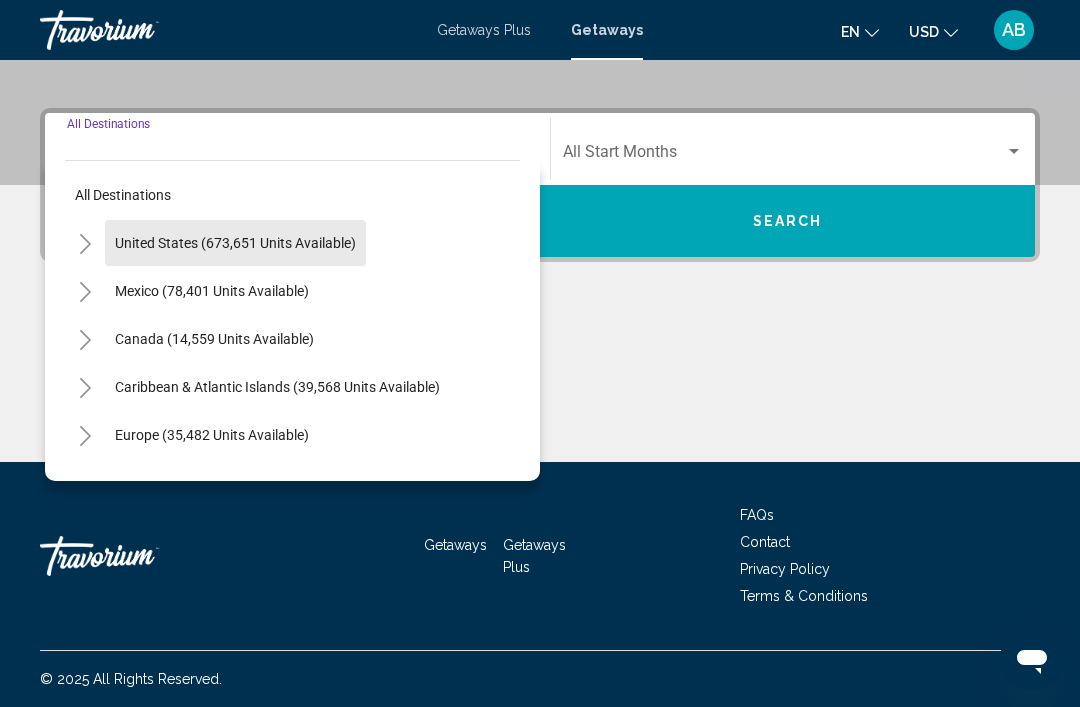 click on "United States (673,651 units available)" at bounding box center (212, 291) 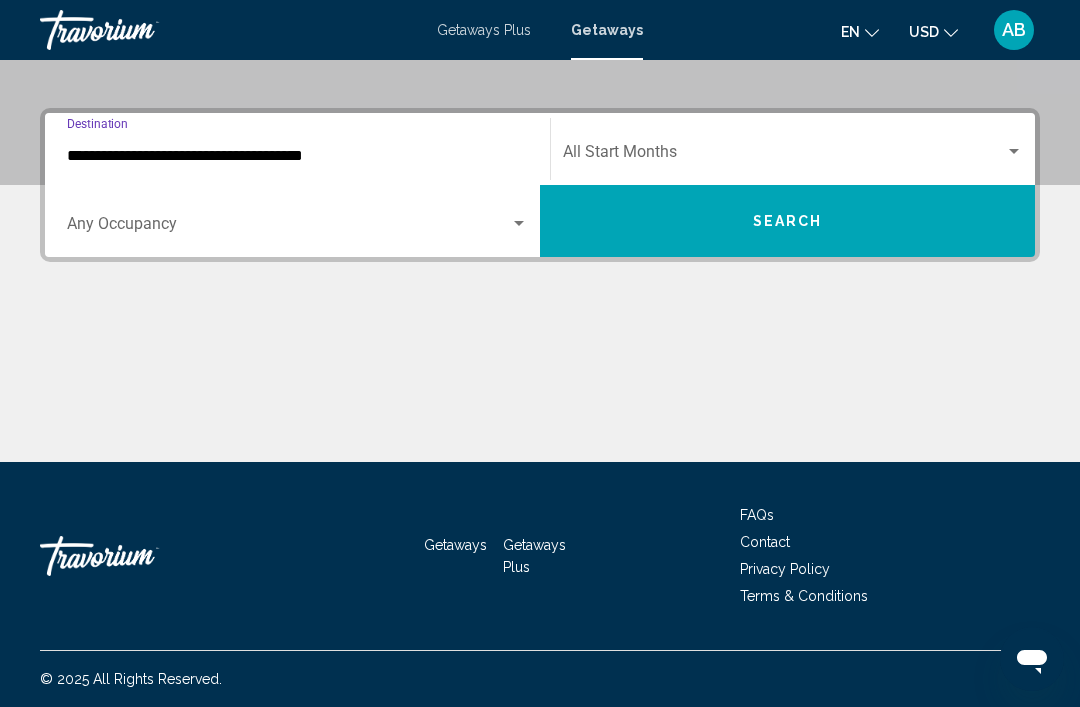 click on "Search" at bounding box center (787, 221) 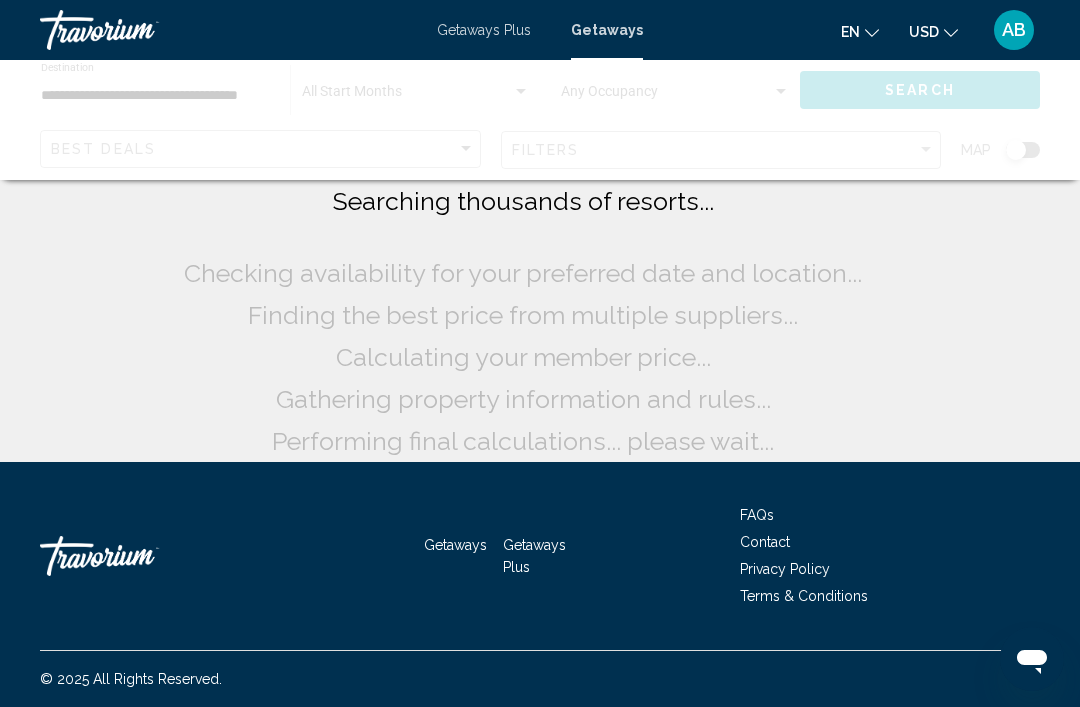 scroll, scrollTop: 0, scrollLeft: 0, axis: both 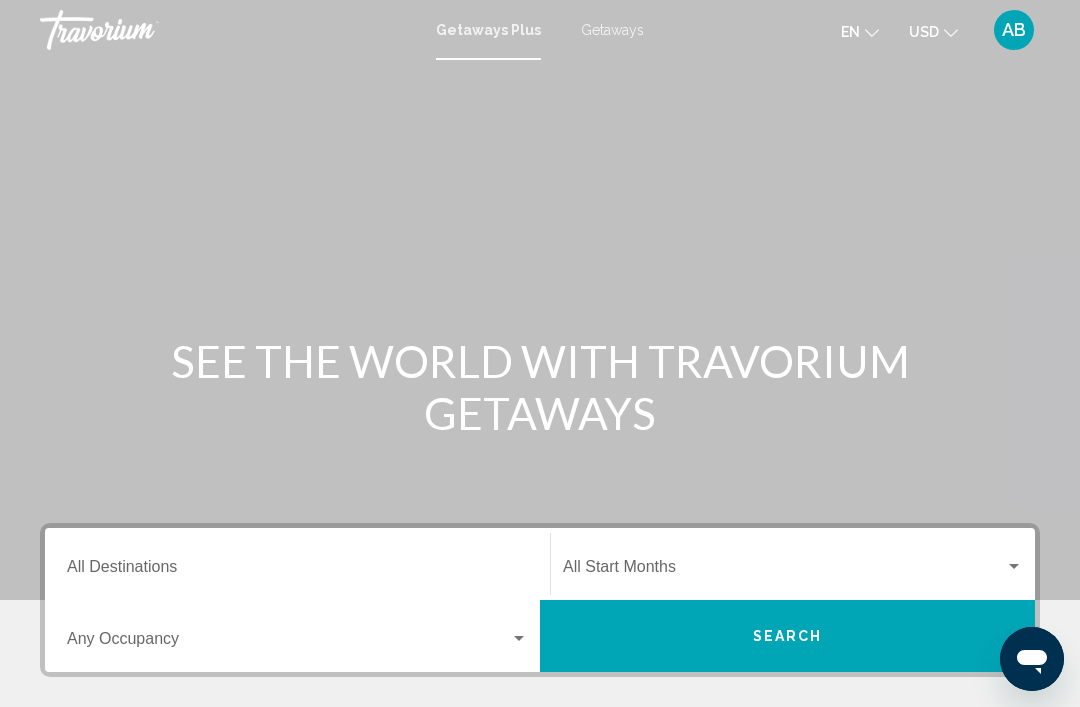 click on "Destination All Destinations" at bounding box center (297, 571) 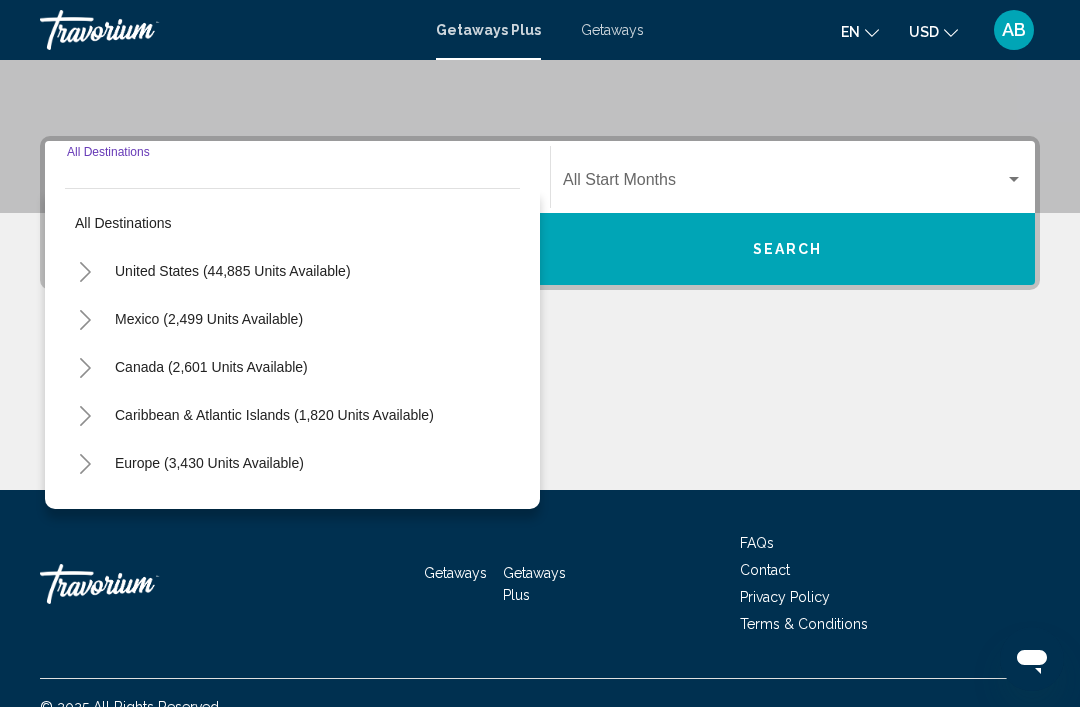 scroll, scrollTop: 415, scrollLeft: 0, axis: vertical 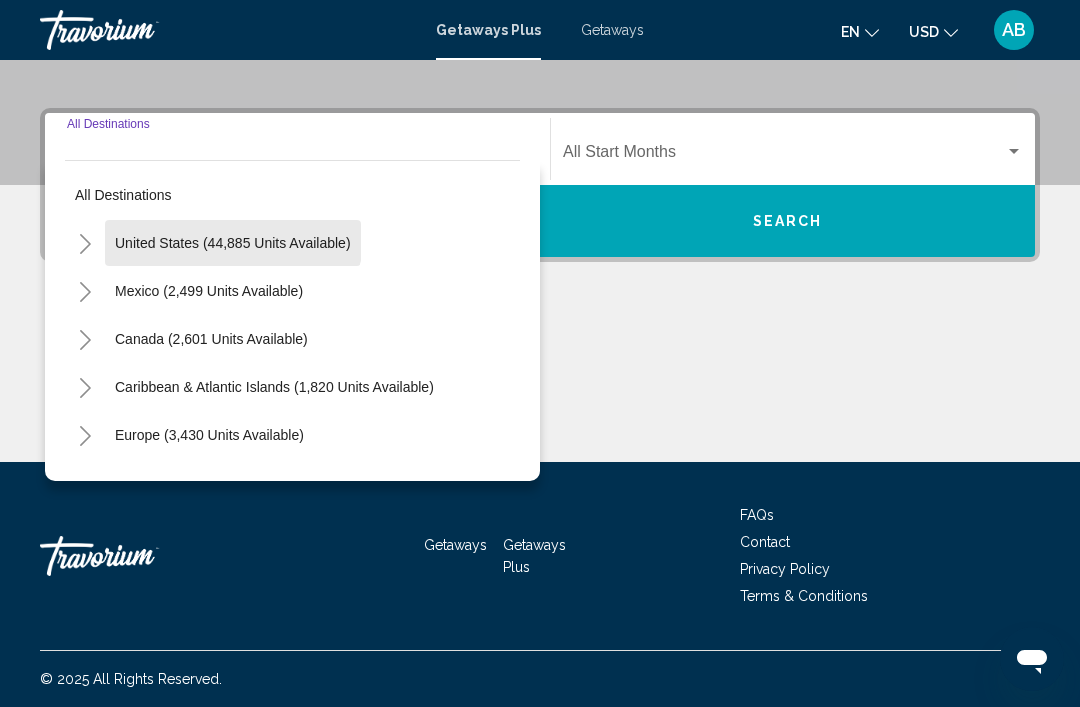 click on "United States (44,885 units available)" at bounding box center (209, 291) 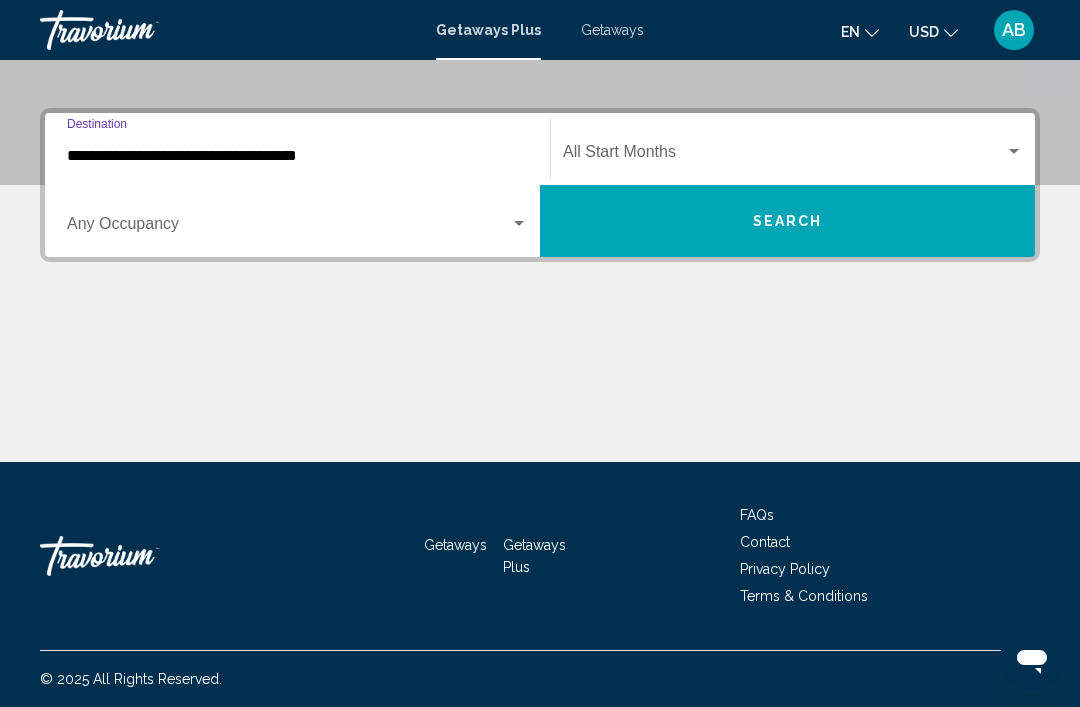 click at bounding box center (784, 156) 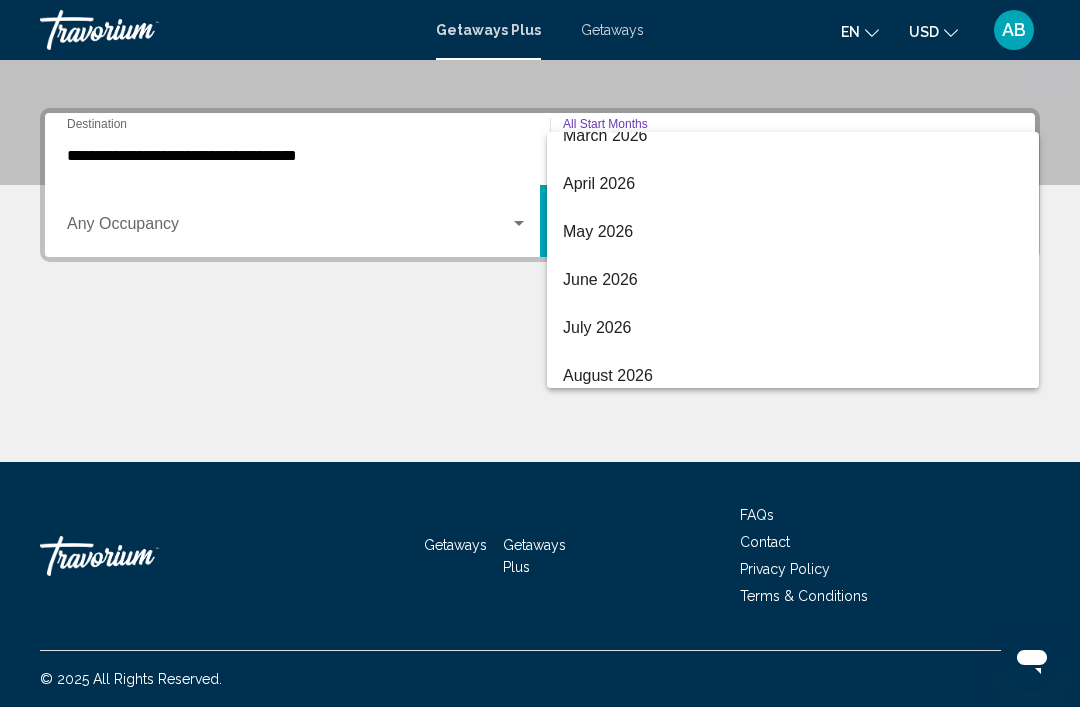 scroll, scrollTop: 416, scrollLeft: 0, axis: vertical 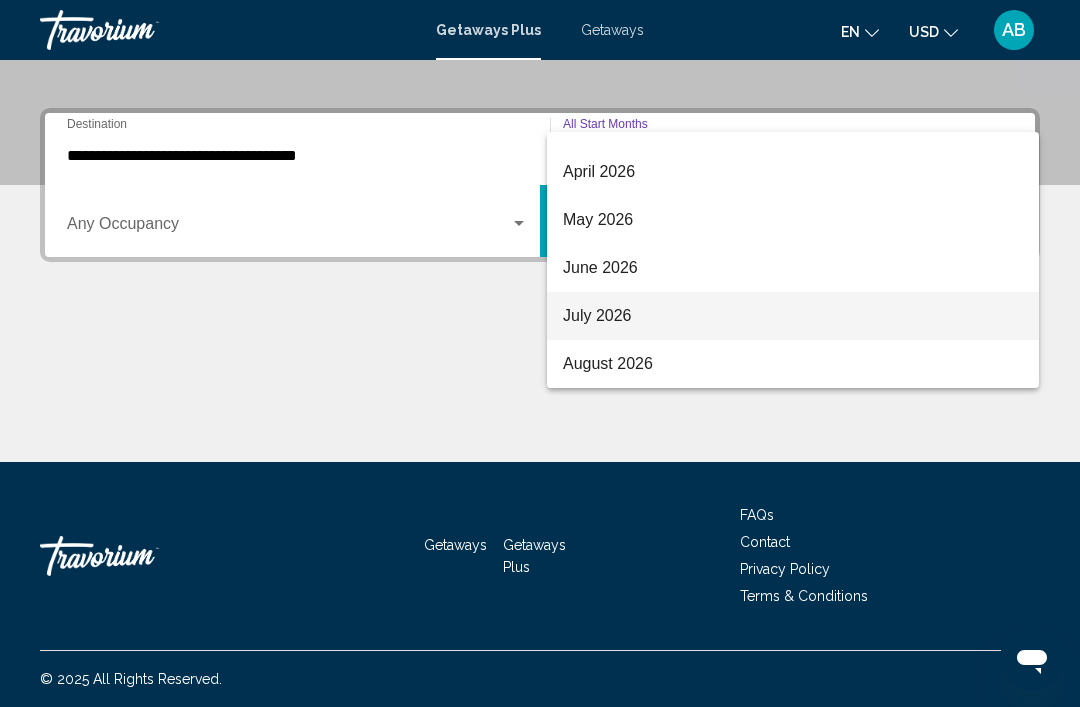 click on "July 2026" at bounding box center [793, 316] 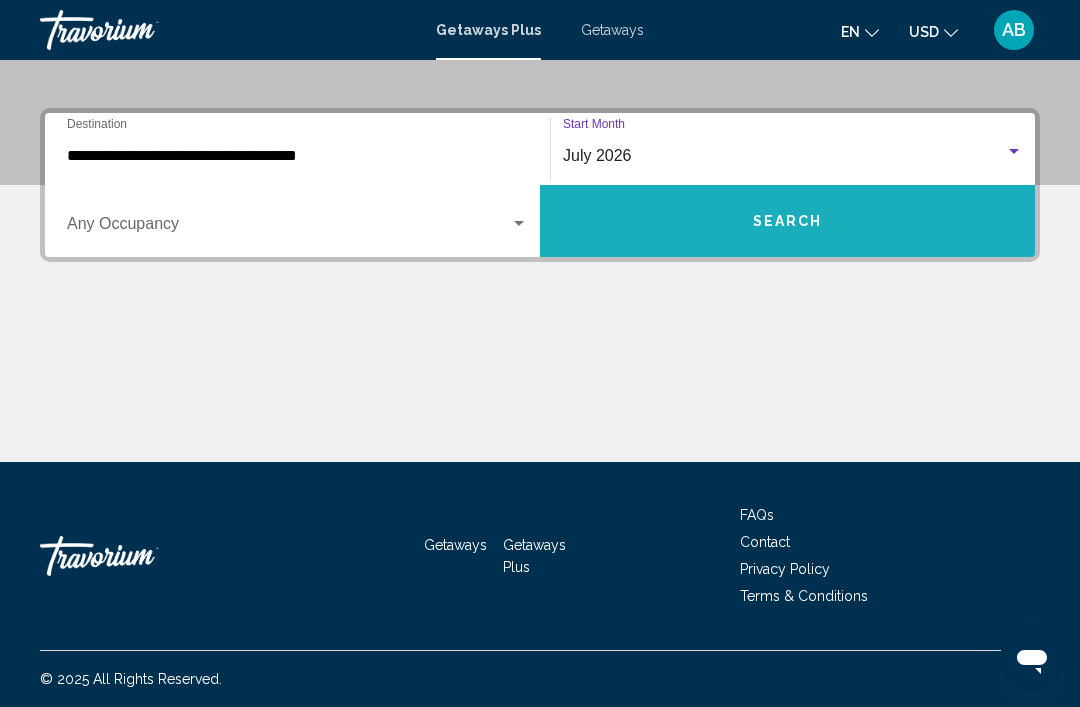 click on "Search" at bounding box center (787, 221) 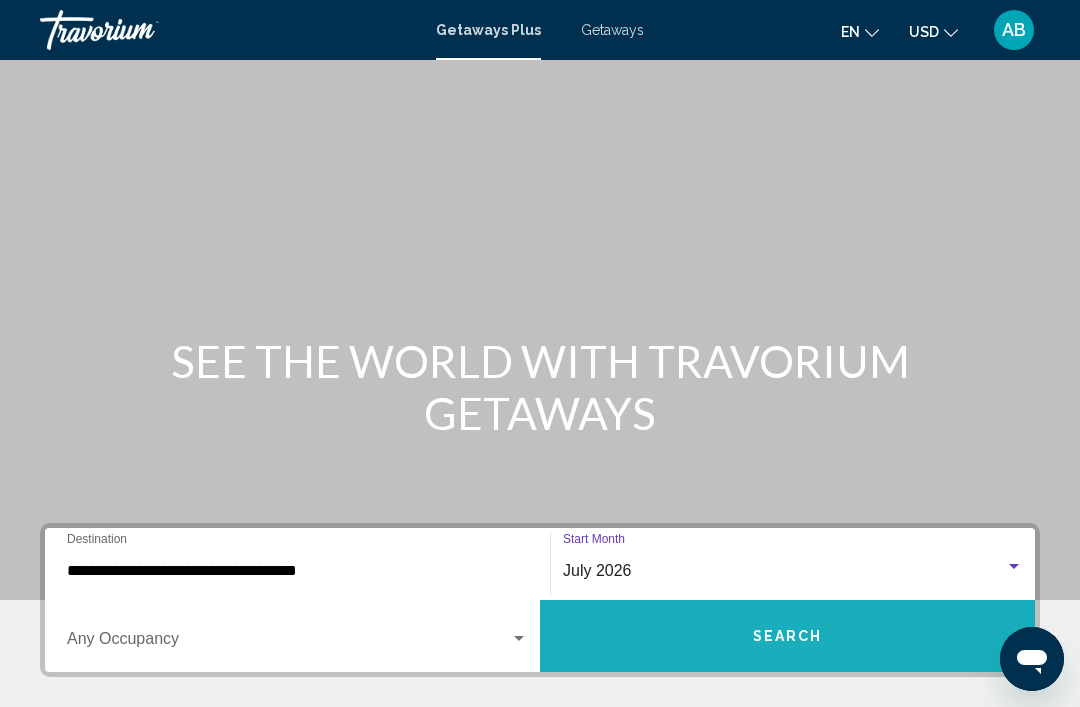 scroll, scrollTop: 64, scrollLeft: 0, axis: vertical 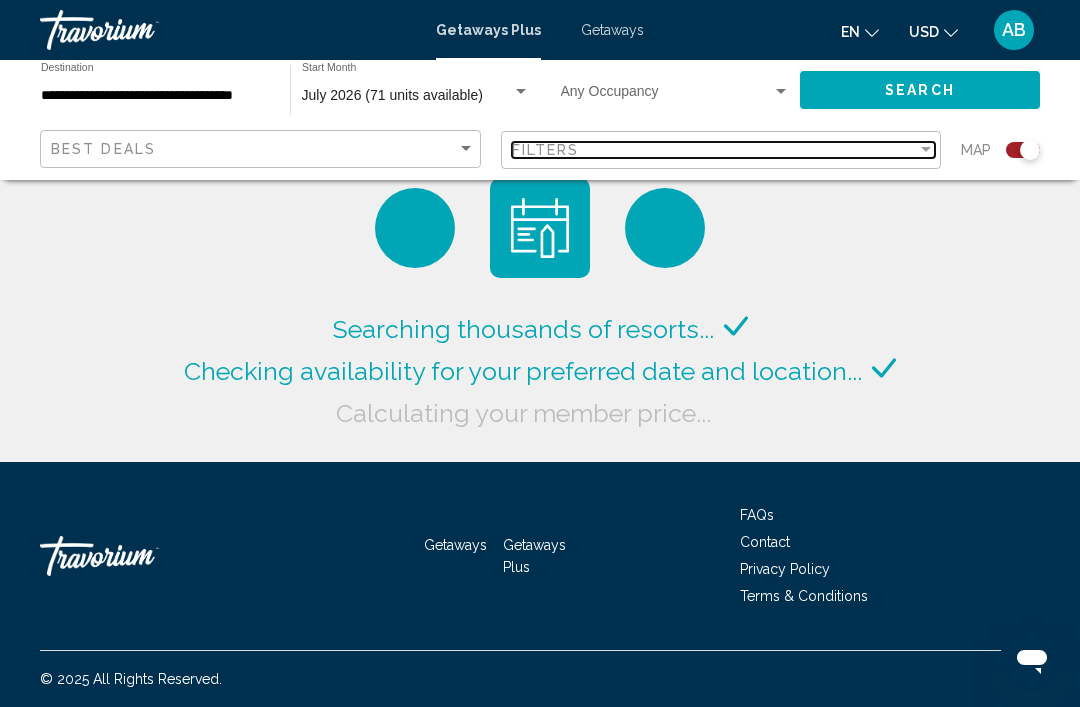 click on "Filters" at bounding box center (715, 150) 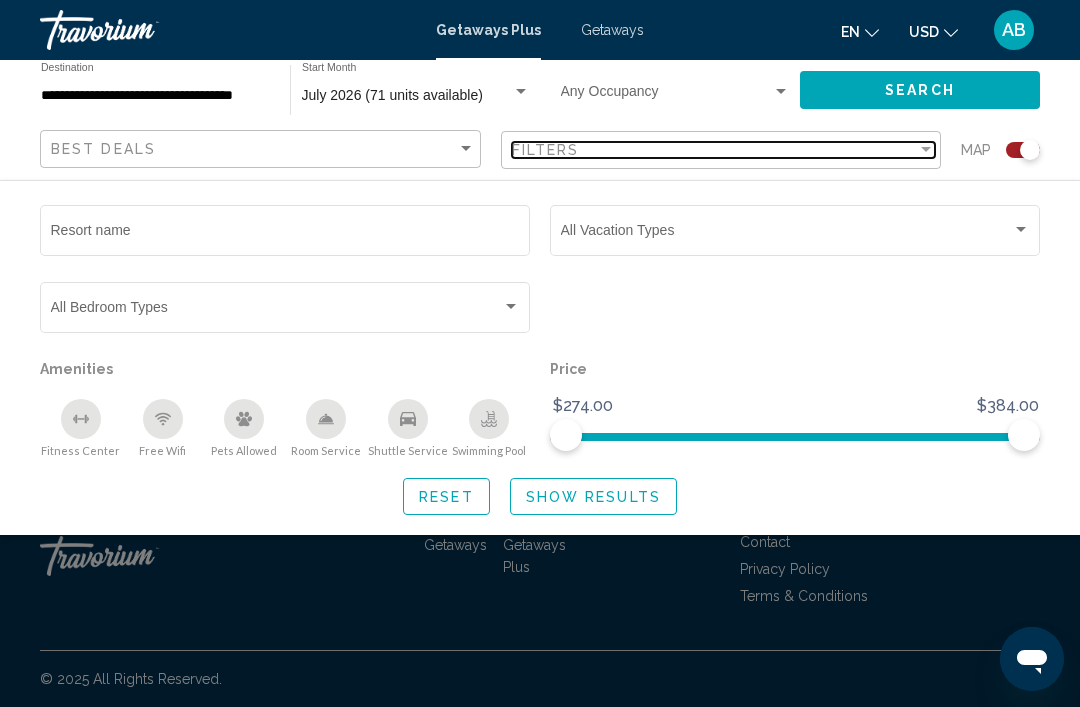 scroll, scrollTop: 0, scrollLeft: 0, axis: both 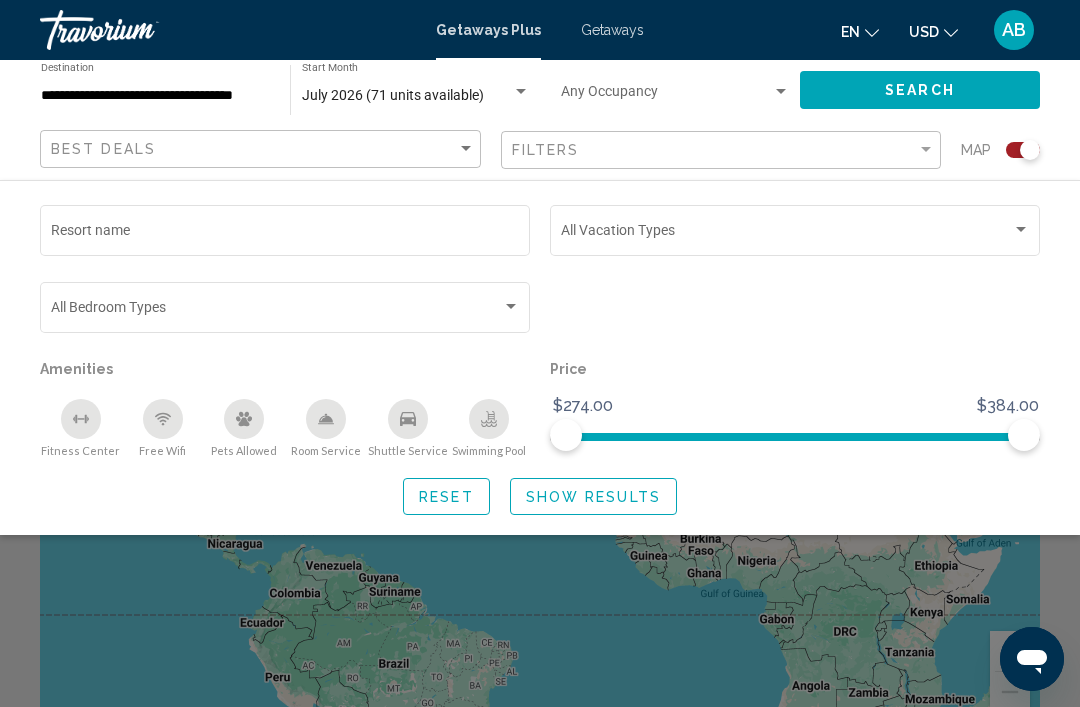click on "Resort name" at bounding box center [285, 234] 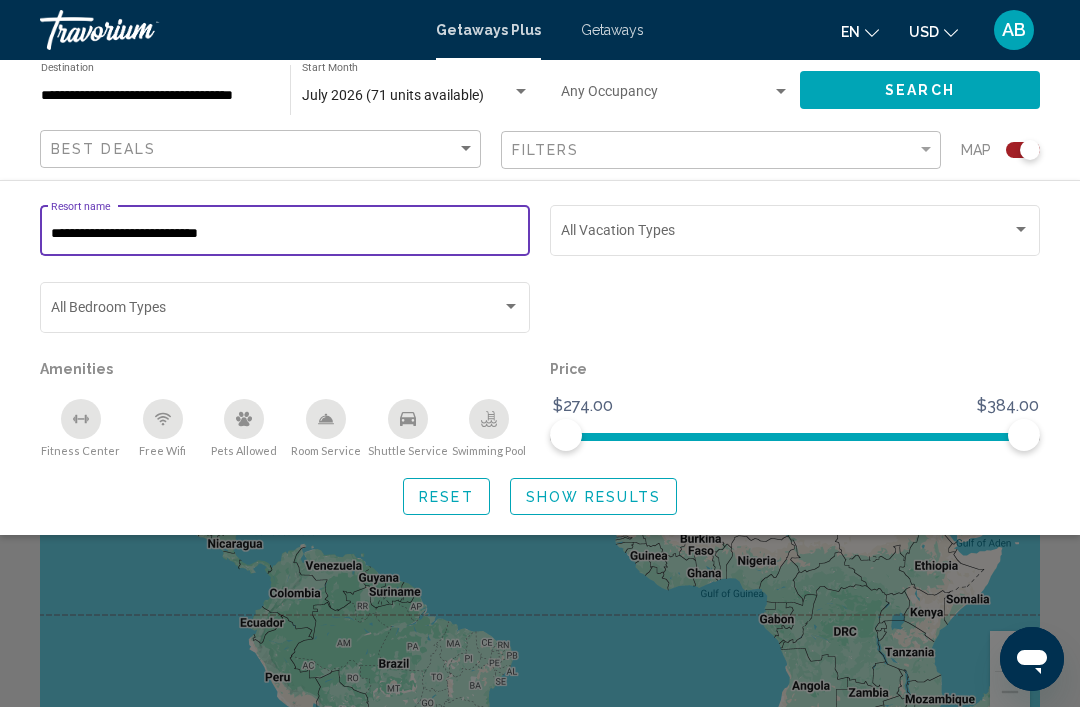 type on "**********" 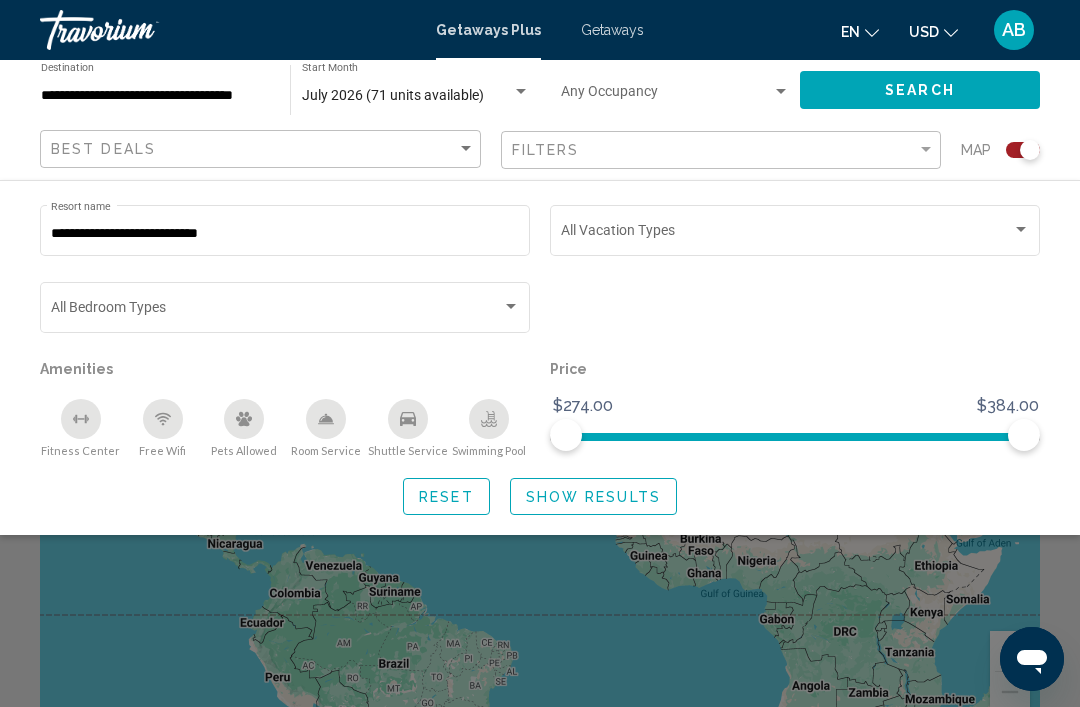 click at bounding box center [786, 234] 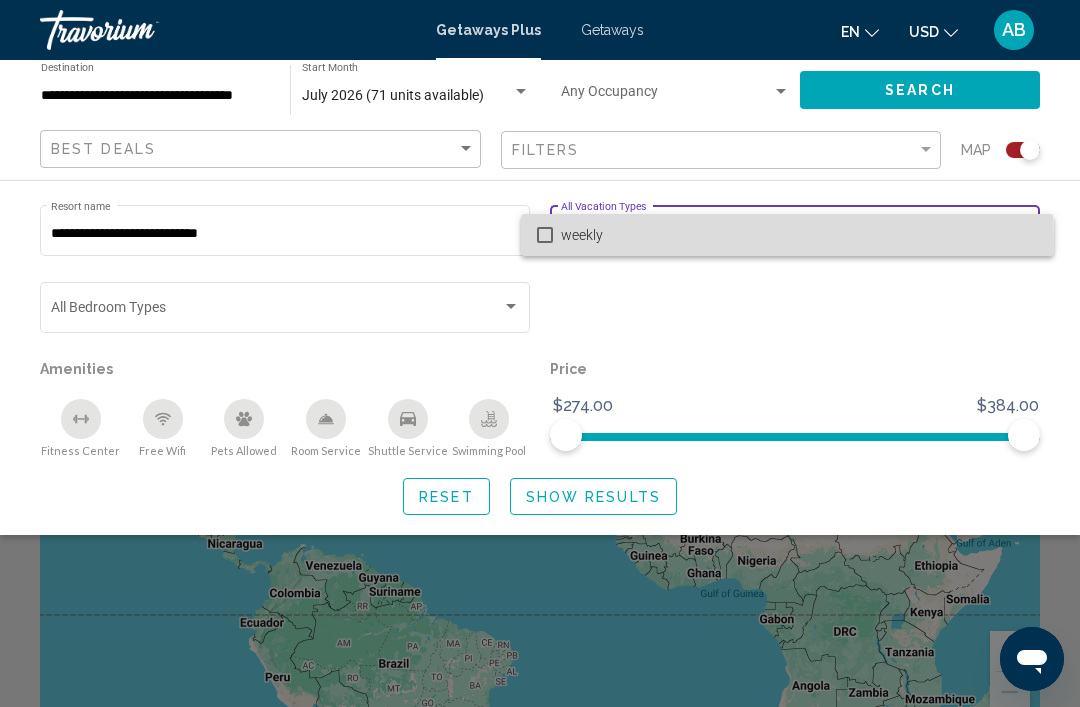 click on "weekly" at bounding box center [799, 235] 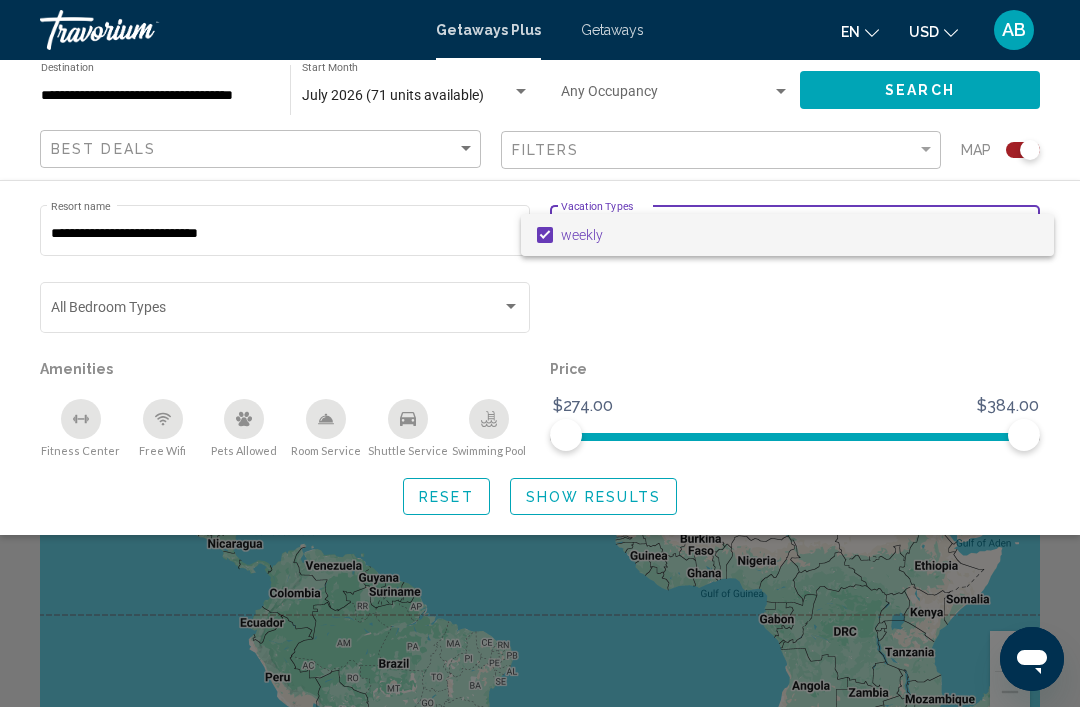 click at bounding box center (540, 353) 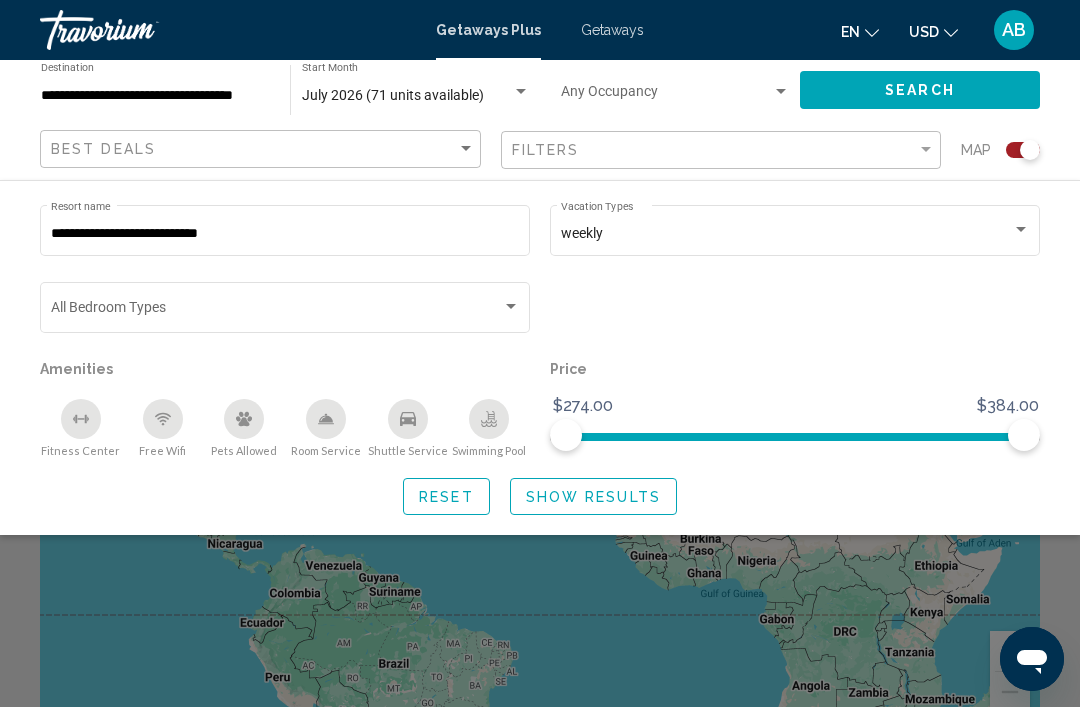 click at bounding box center [511, 307] 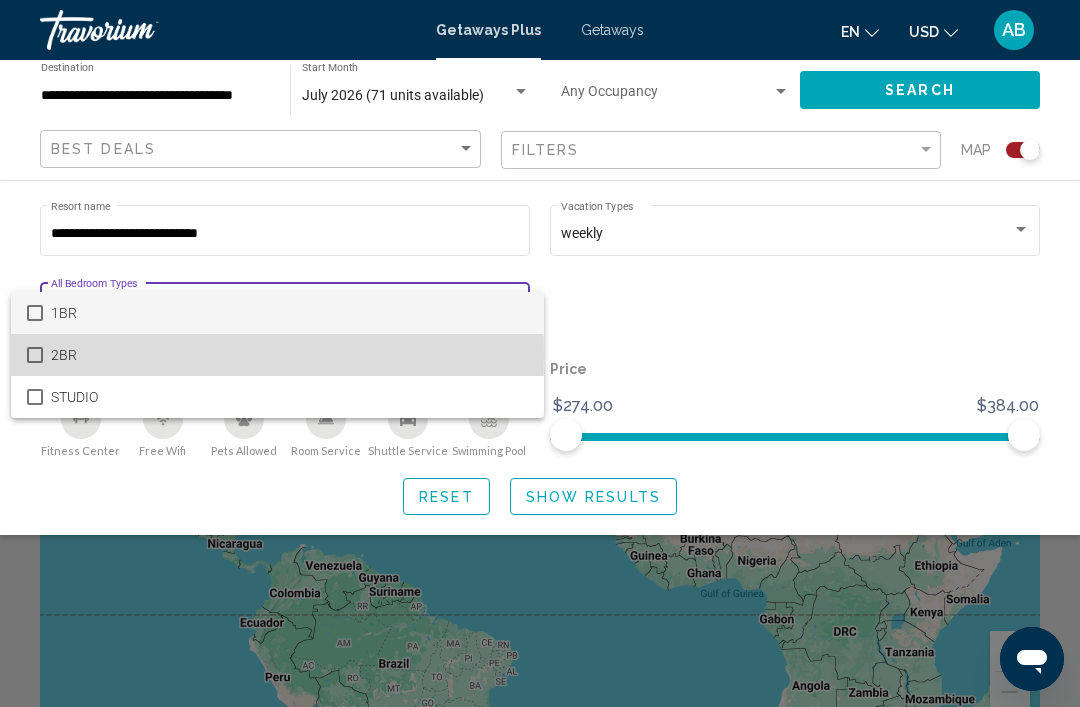 click on "2BR" at bounding box center [289, 355] 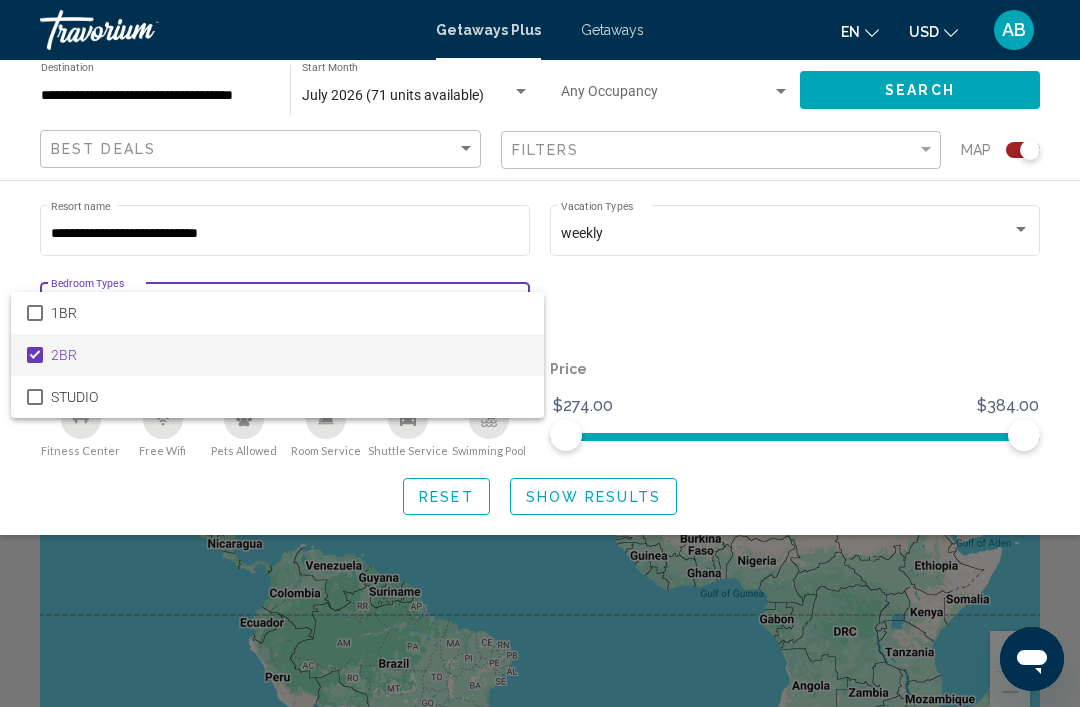 click at bounding box center (540, 353) 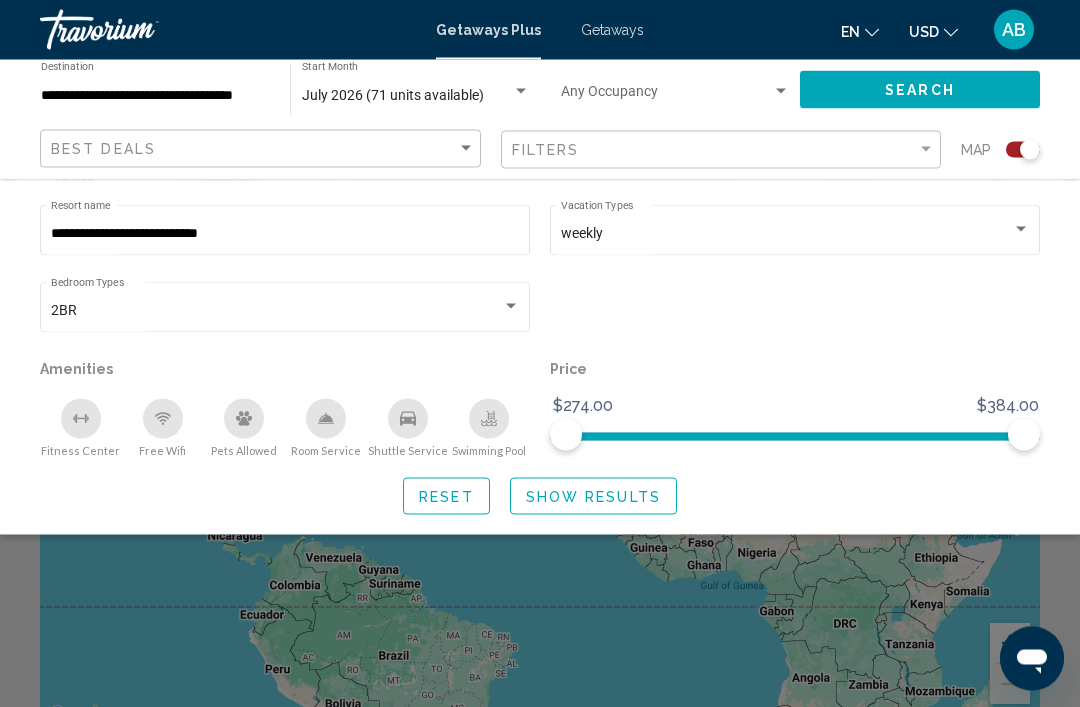 scroll, scrollTop: 75, scrollLeft: 0, axis: vertical 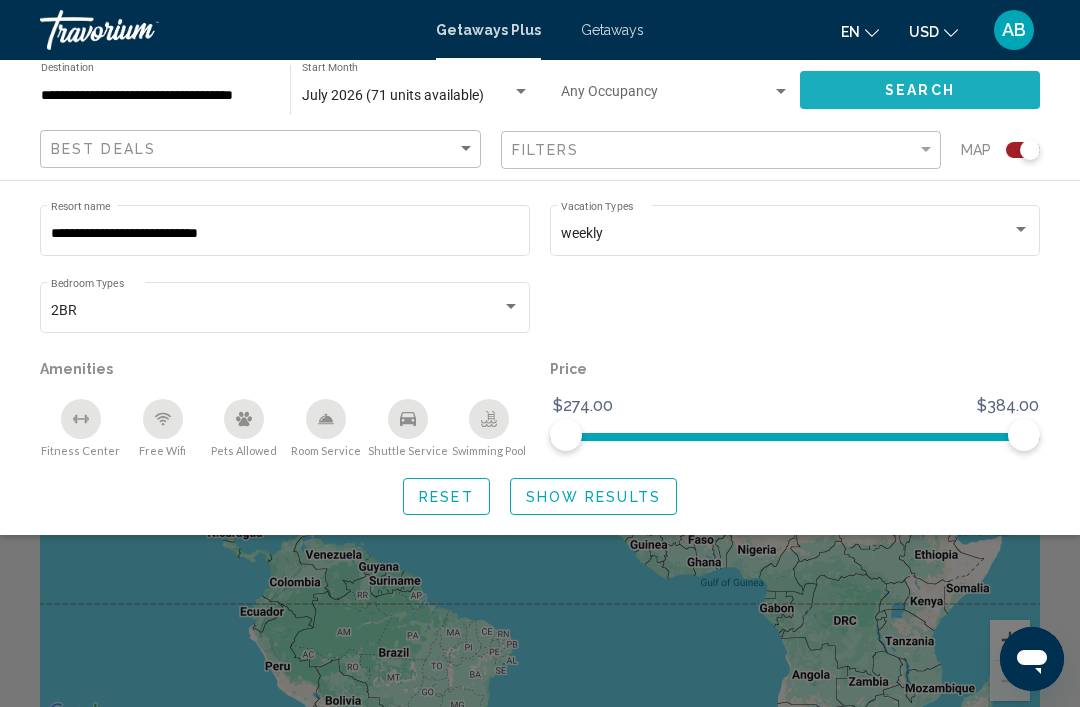 click on "Search" 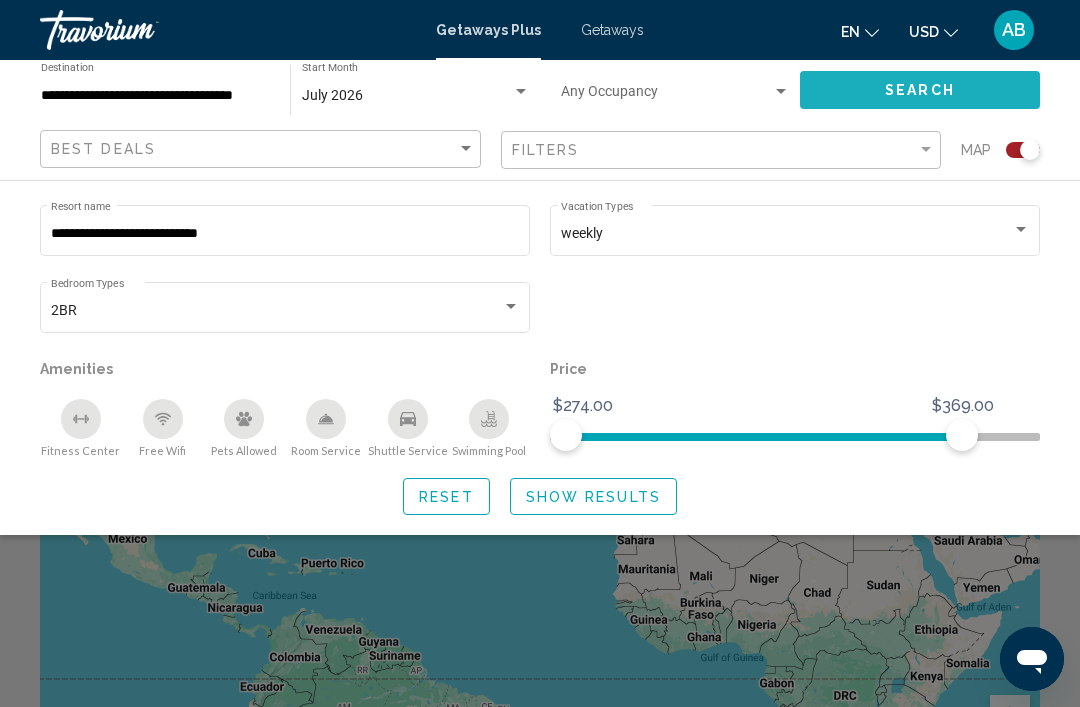 click on "Search" 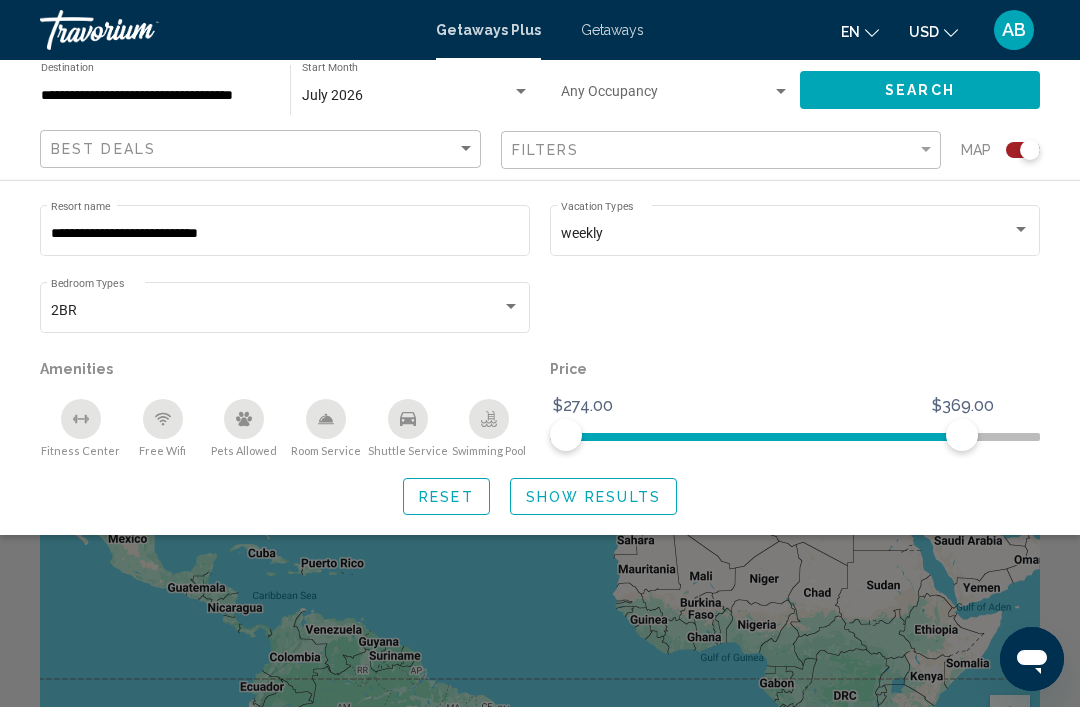 click at bounding box center (781, 92) 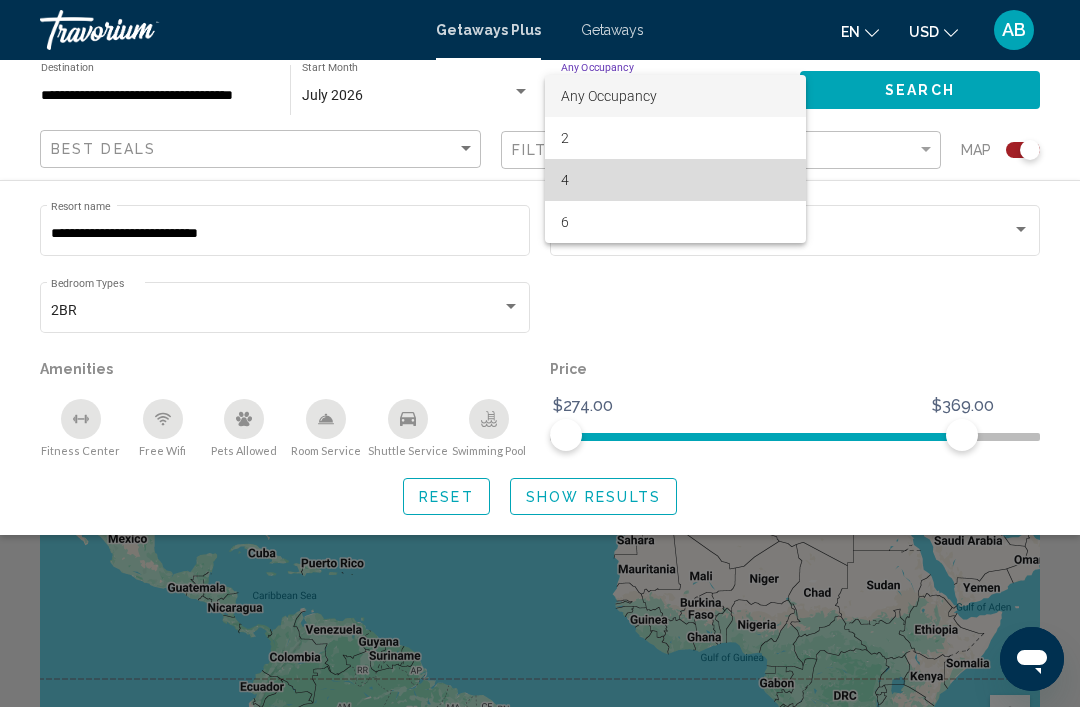 click on "4" at bounding box center [675, 180] 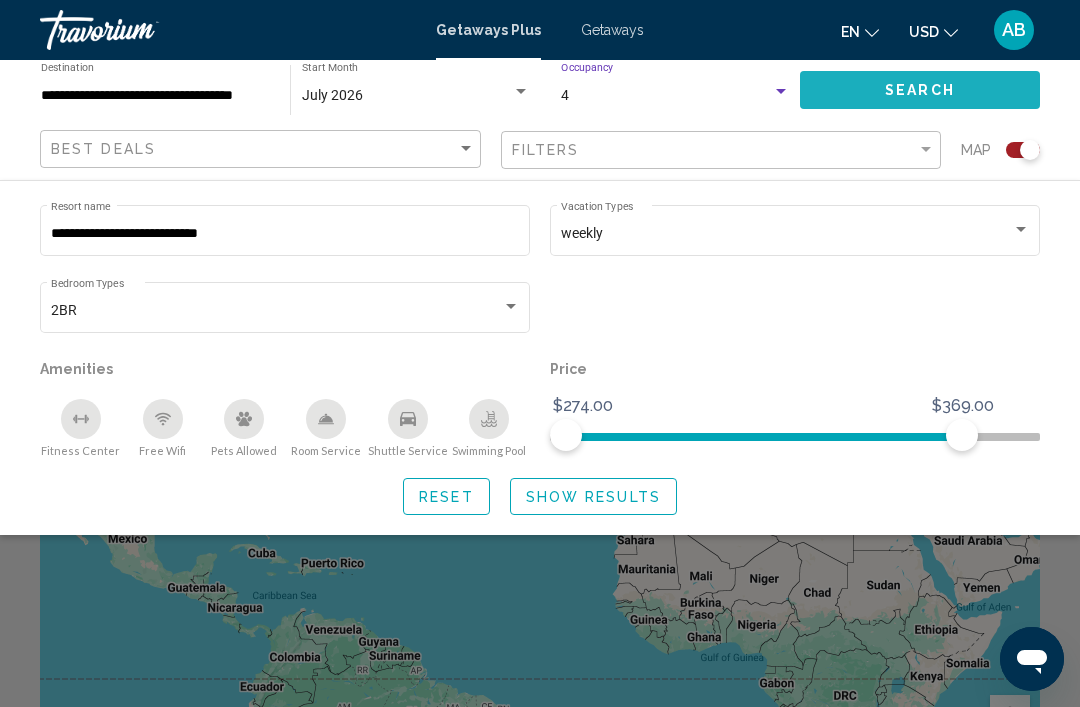 click on "Search" 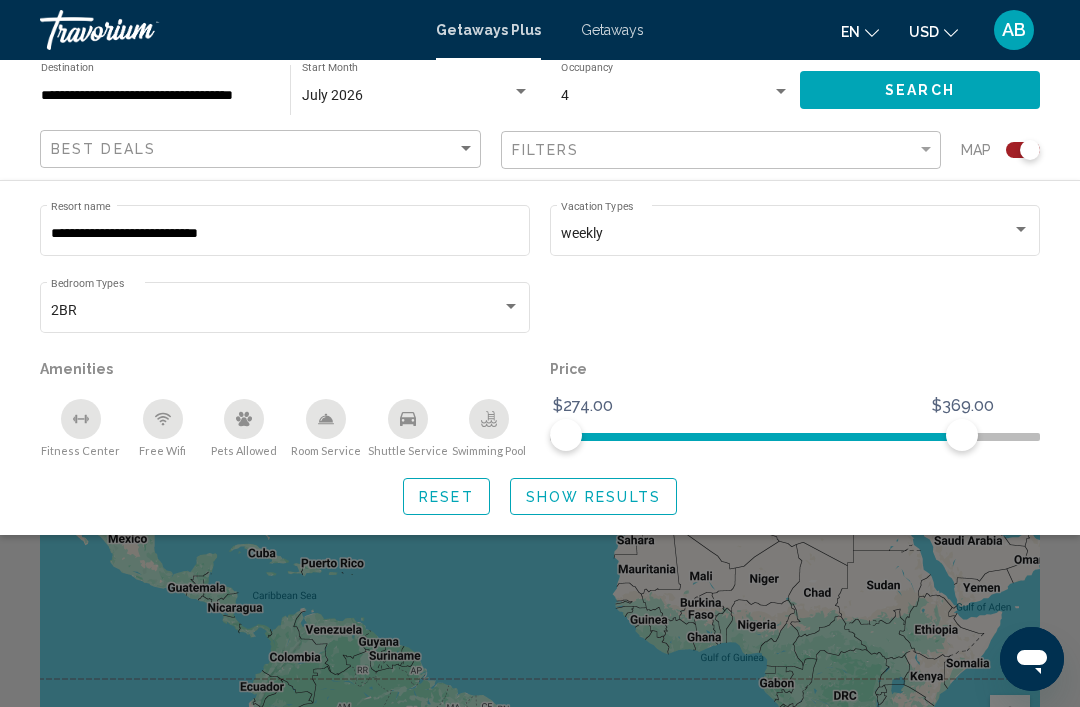 click on "Search" 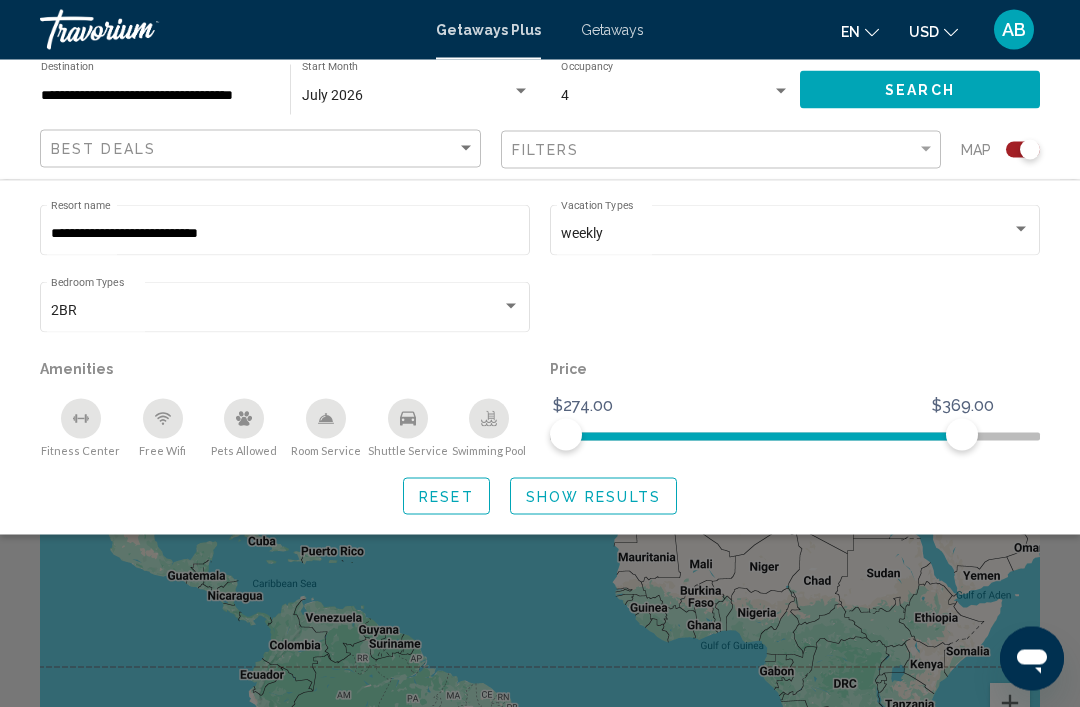 scroll, scrollTop: 12, scrollLeft: 0, axis: vertical 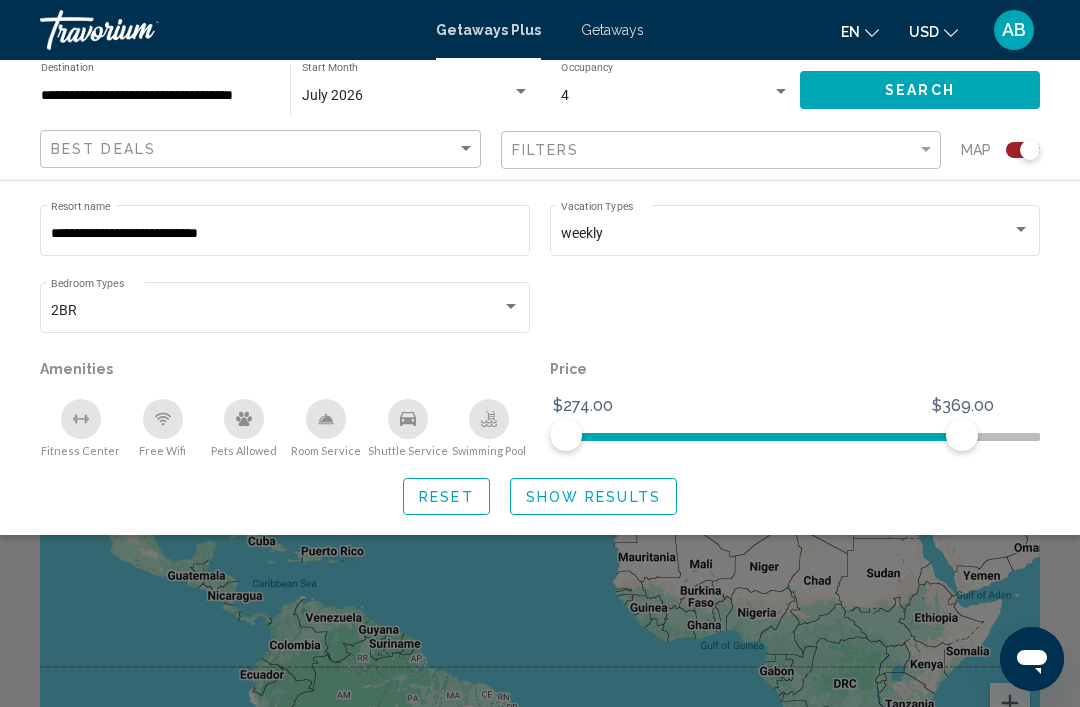 click at bounding box center [781, 92] 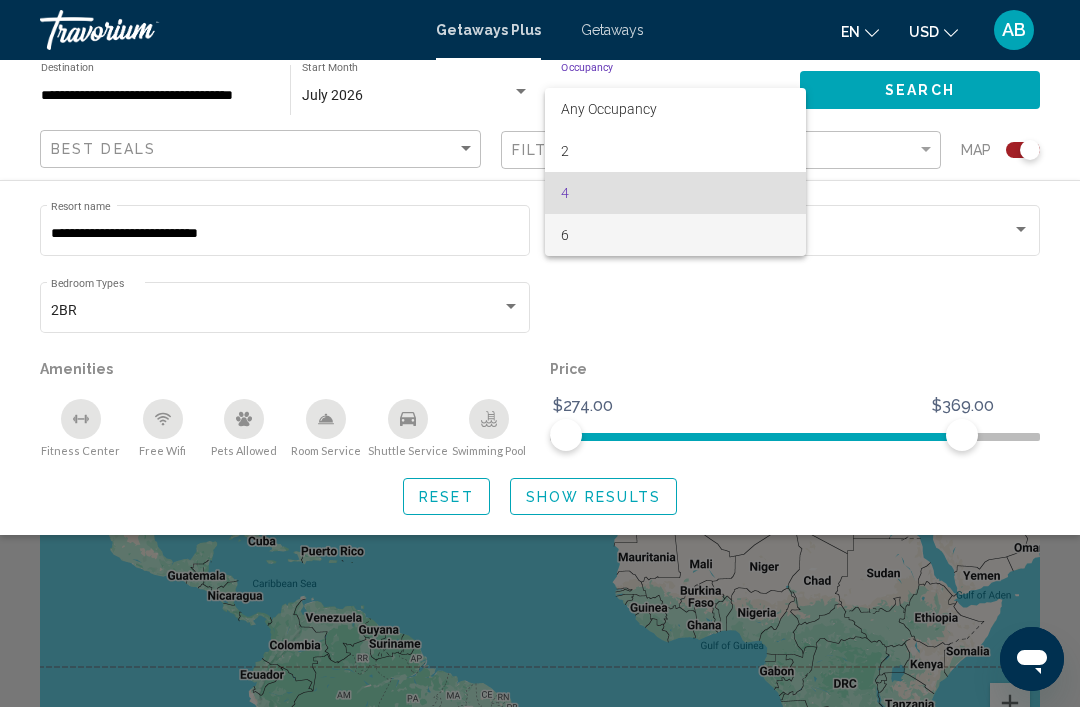 click on "6" at bounding box center (675, 235) 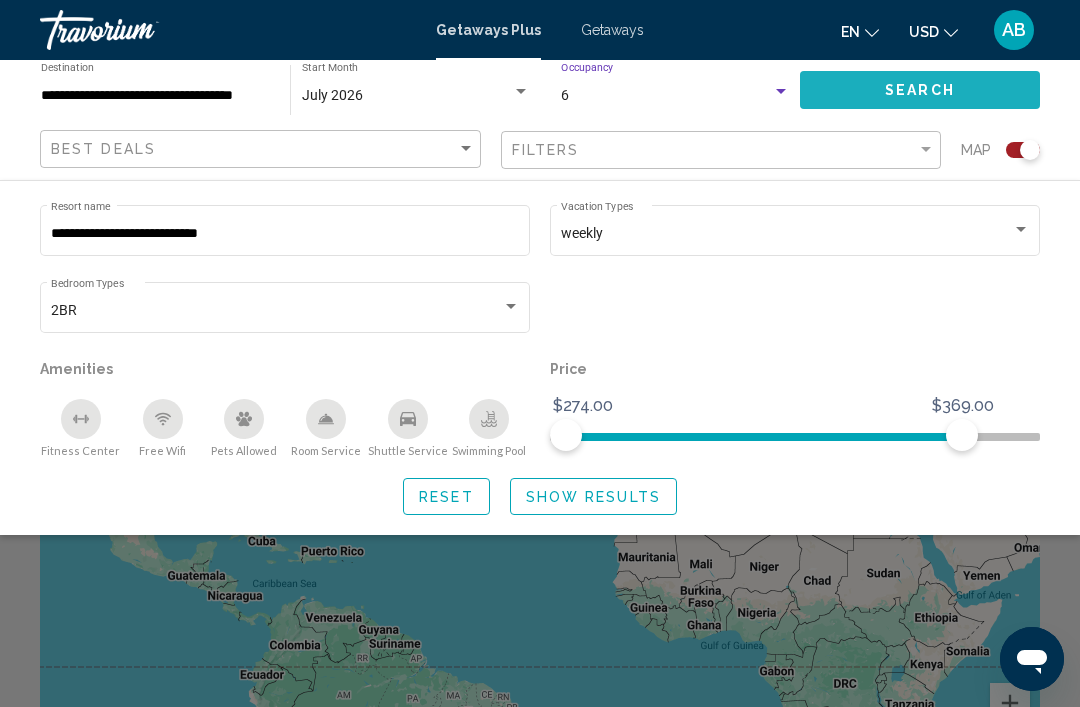 click on "Search" 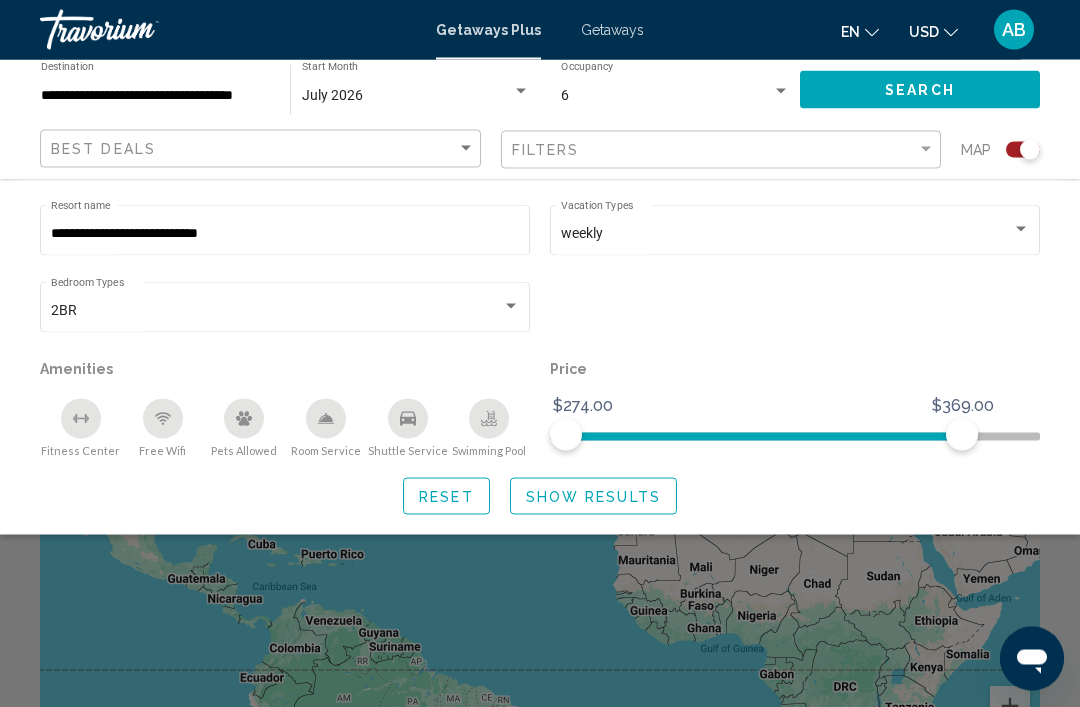 scroll, scrollTop: 0, scrollLeft: 0, axis: both 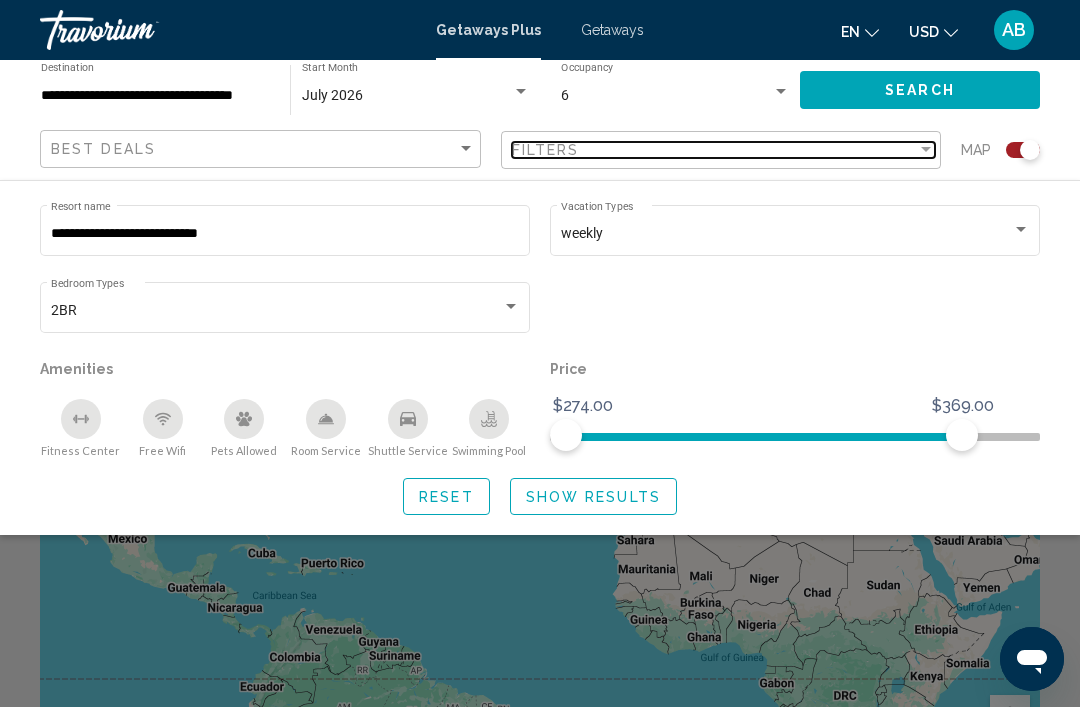 click at bounding box center [926, 150] 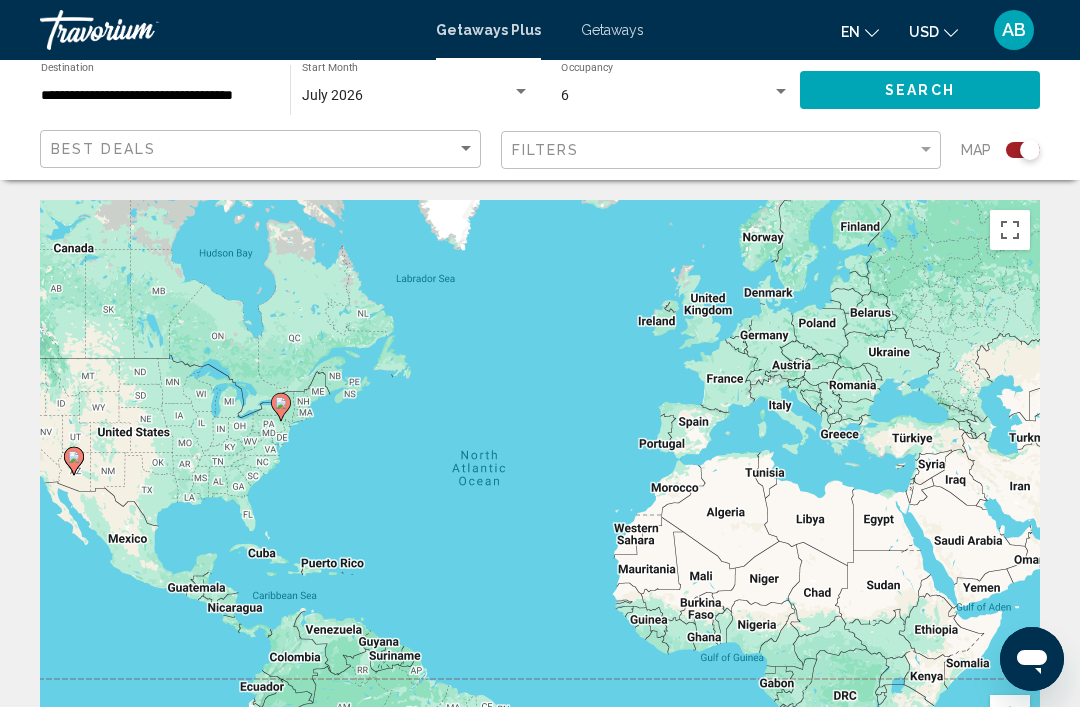 click on "To activate drag with keyboard, press Alt + Enter. Once in keyboard drag state, use the arrow keys to move the marker. To complete the drag, press the Enter key. To cancel, press Escape." at bounding box center (540, 500) 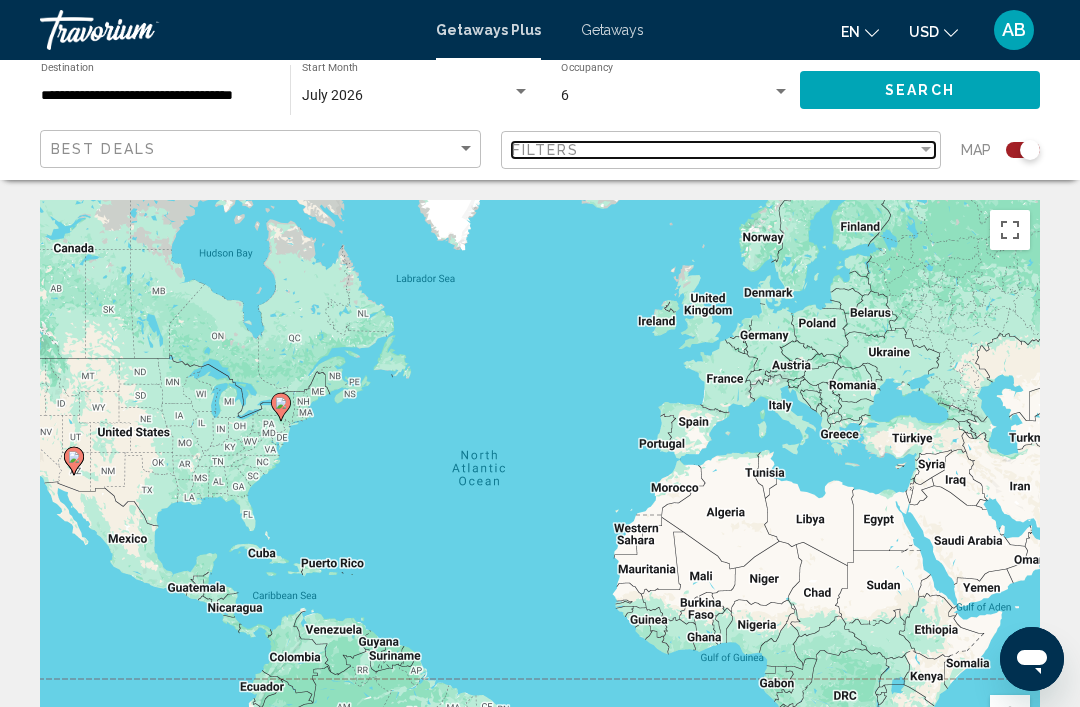 click at bounding box center [926, 150] 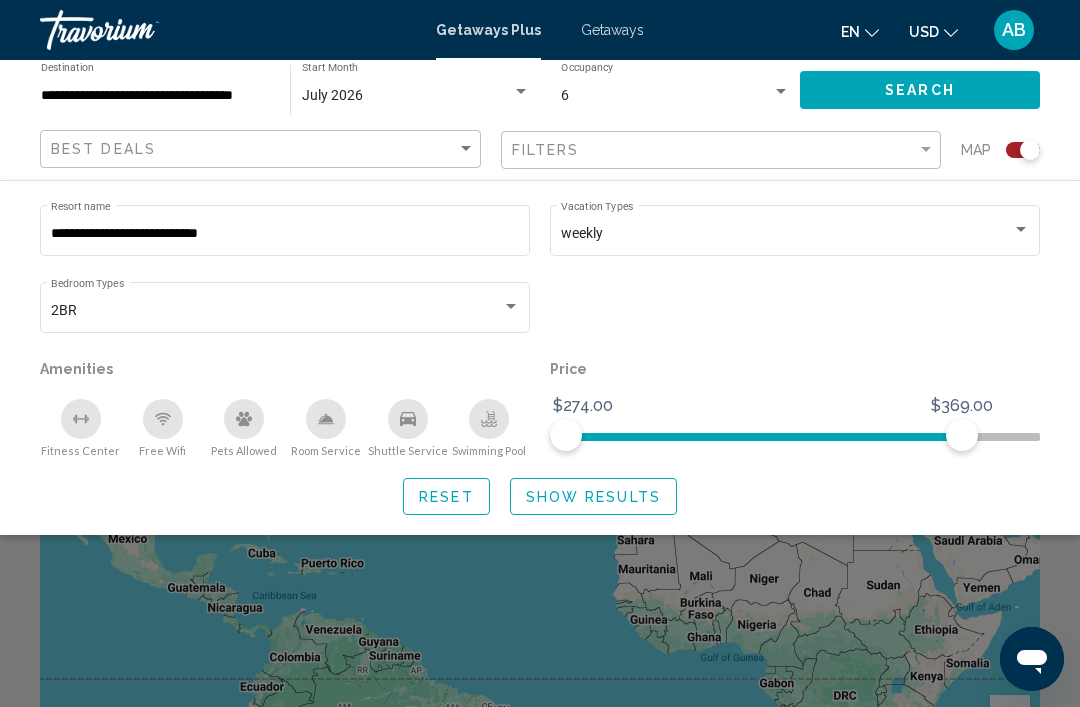 click on "Show Results" 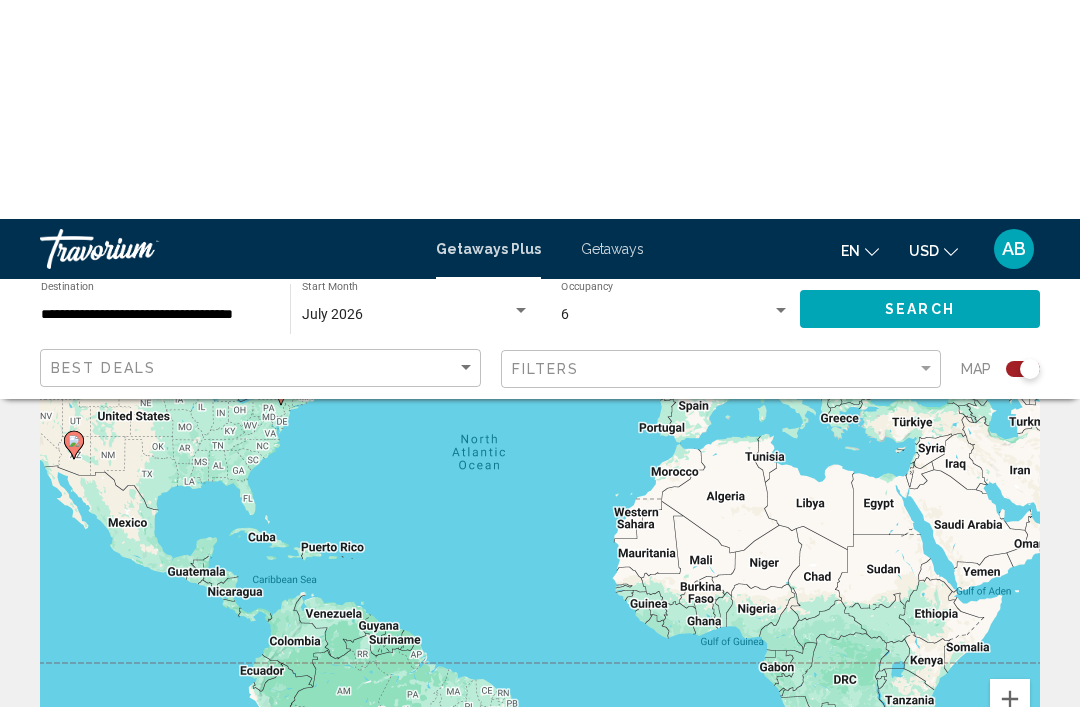 scroll, scrollTop: 0, scrollLeft: 0, axis: both 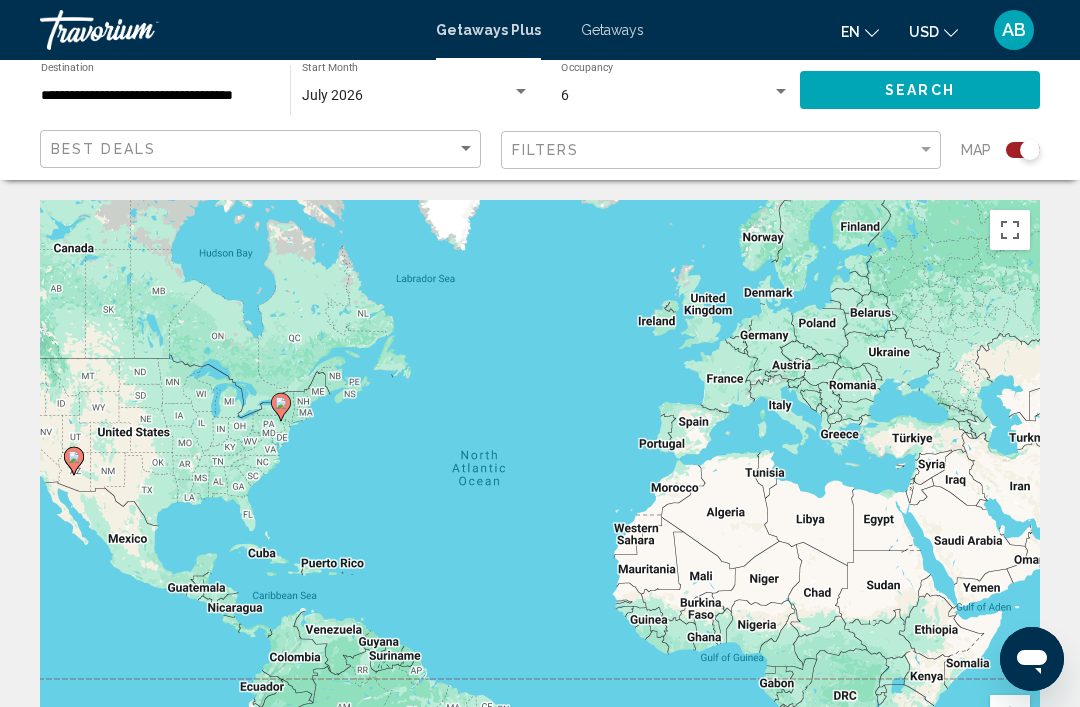 click on "Getaways Plus" at bounding box center (488, 30) 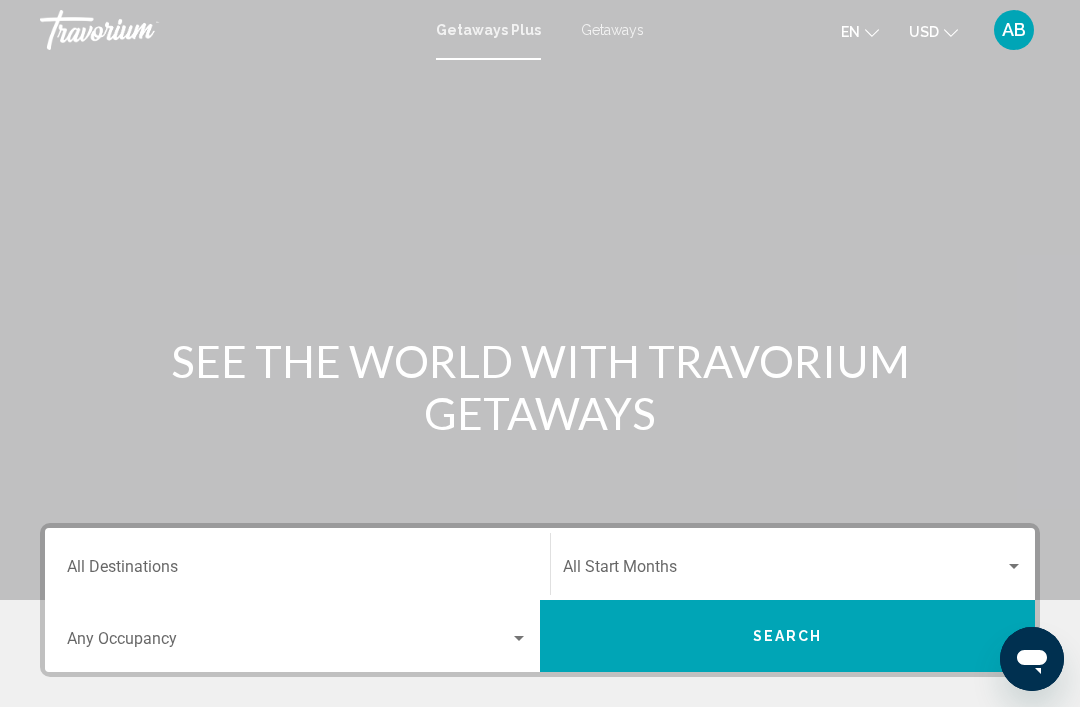 click at bounding box center (784, 571) 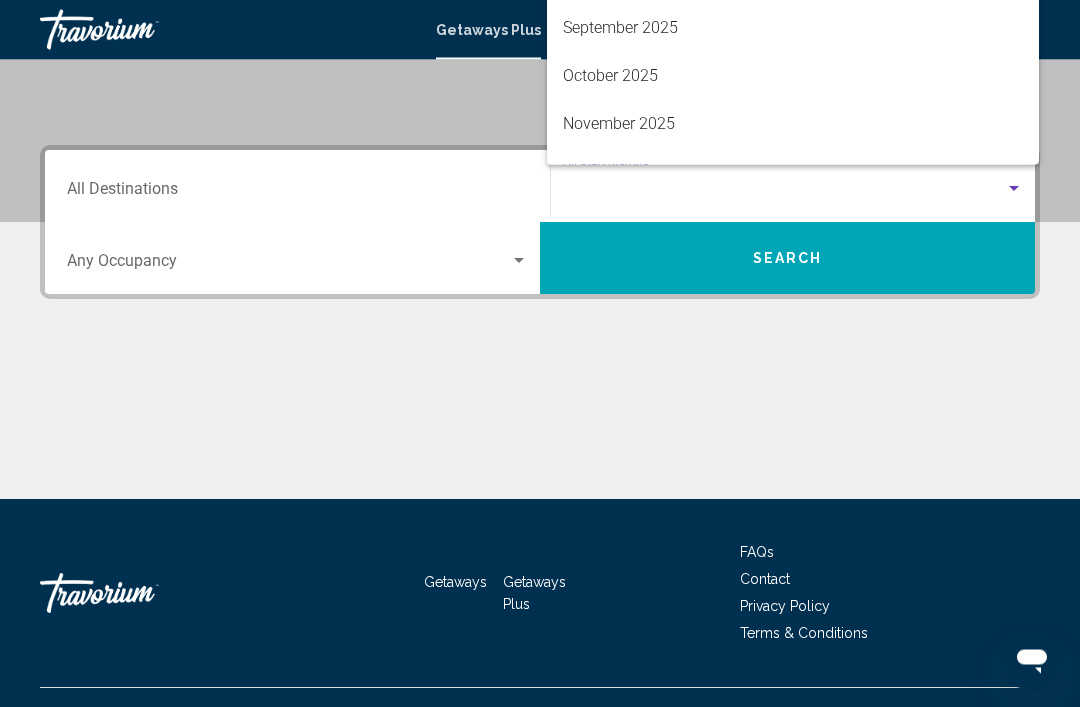 scroll, scrollTop: 415, scrollLeft: 0, axis: vertical 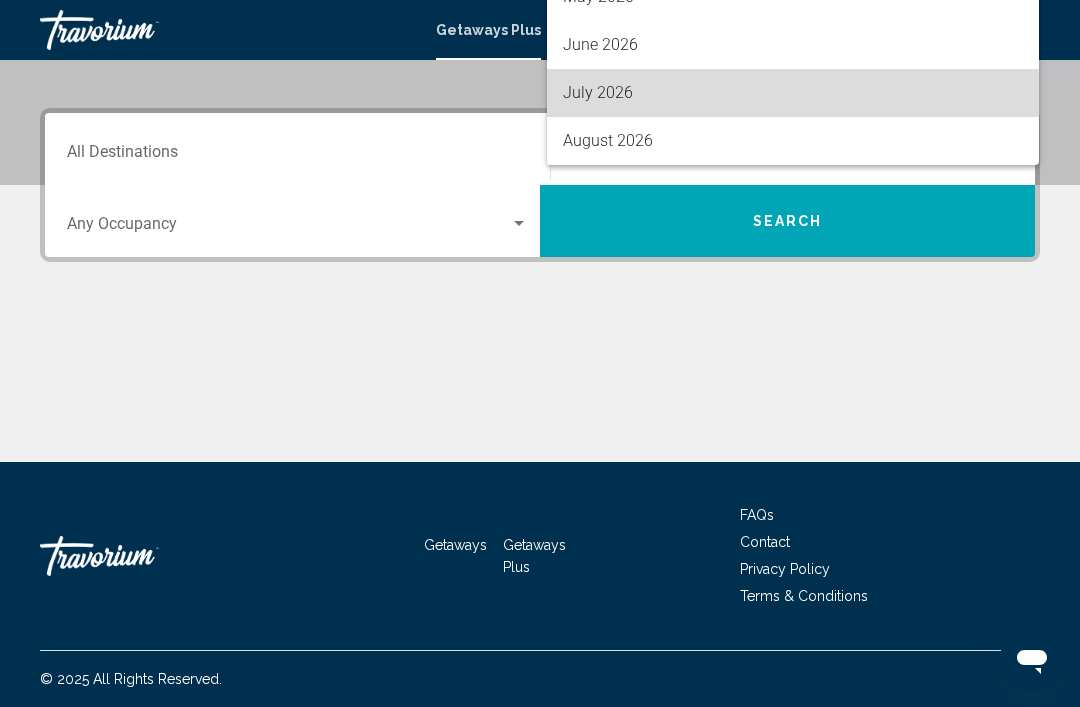 click on "July 2026" at bounding box center [793, 93] 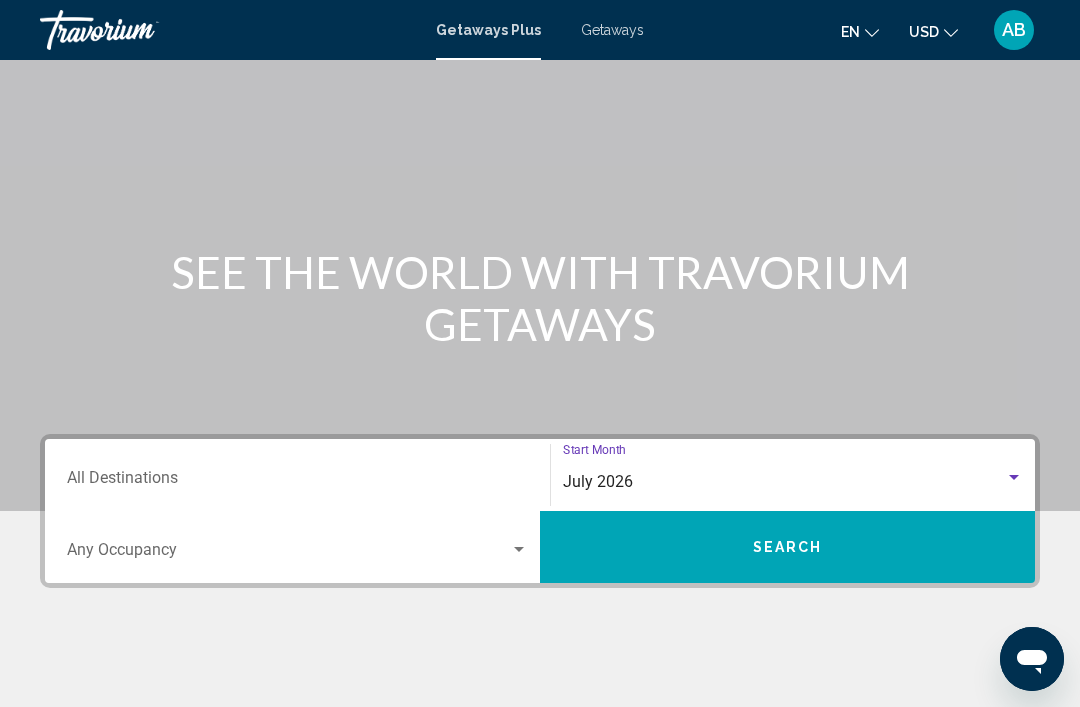 scroll, scrollTop: 86, scrollLeft: 0, axis: vertical 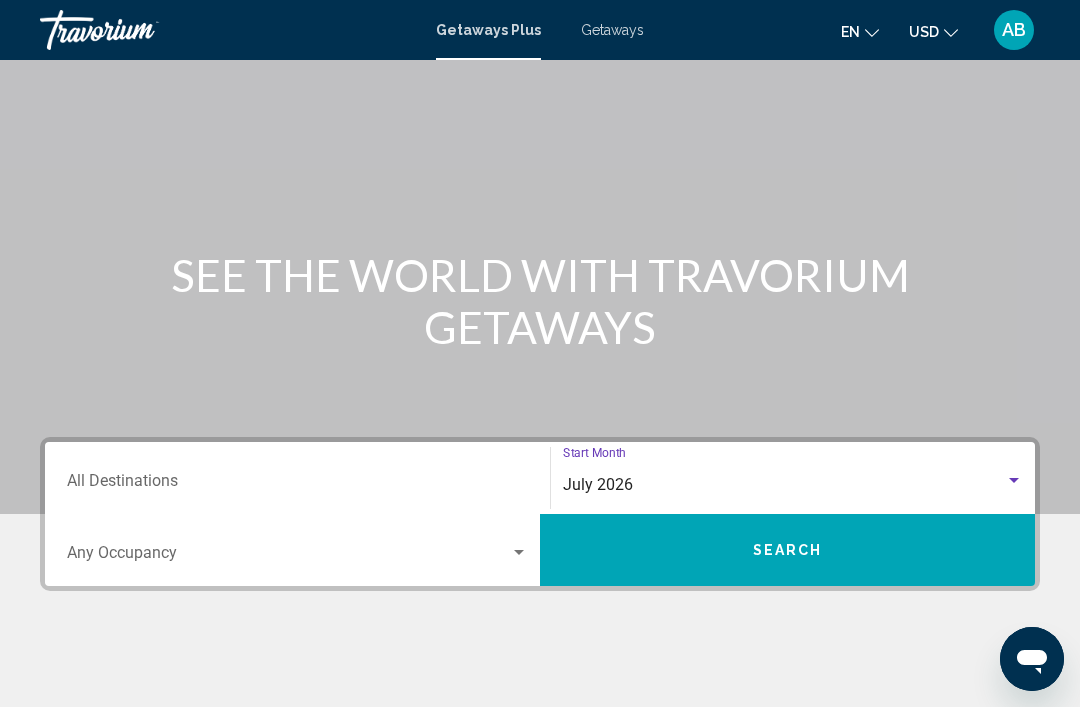 click on "Destination All Destinations" at bounding box center [297, 485] 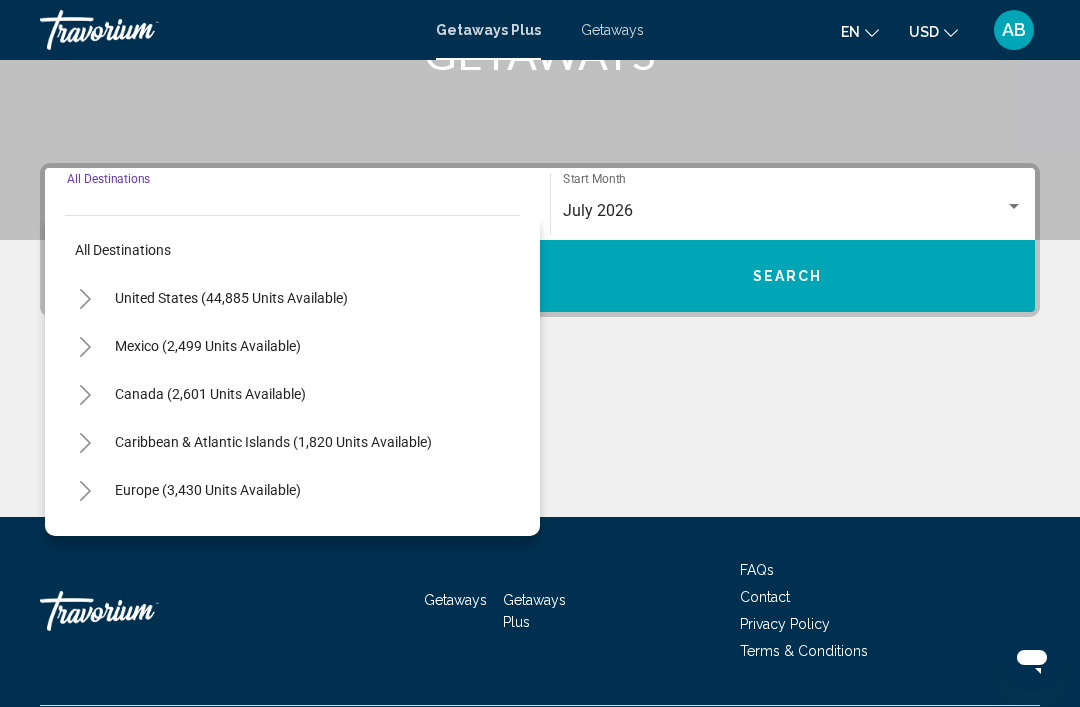 scroll, scrollTop: 415, scrollLeft: 0, axis: vertical 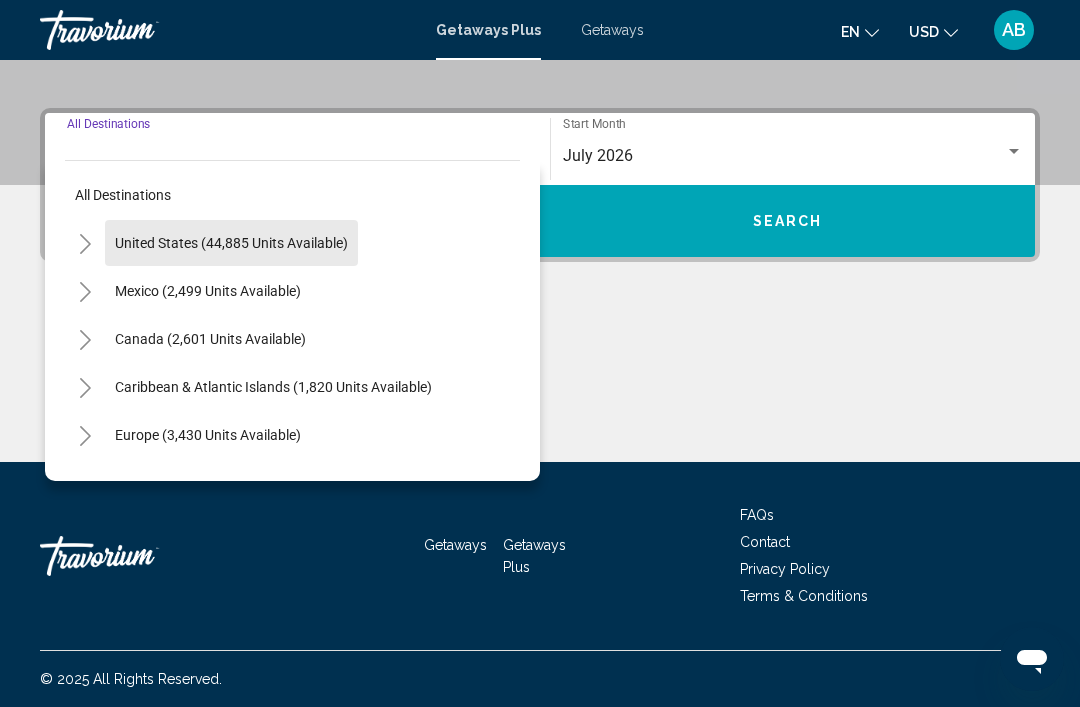 click on "United States (44,885 units available)" at bounding box center [208, 291] 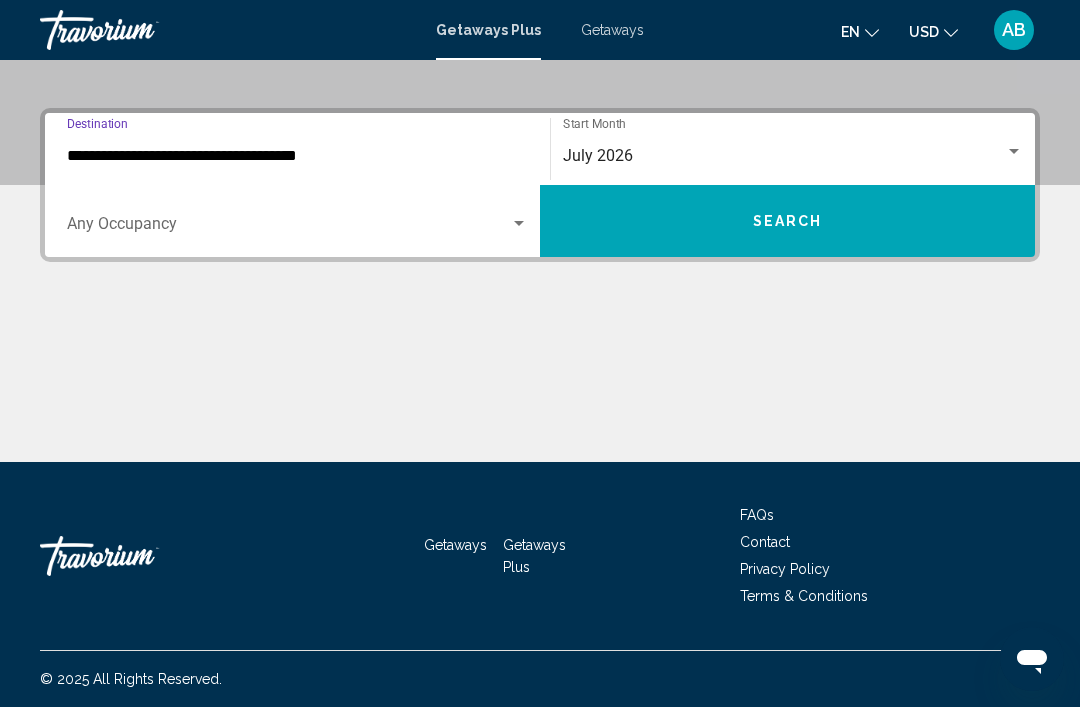 click at bounding box center (288, 228) 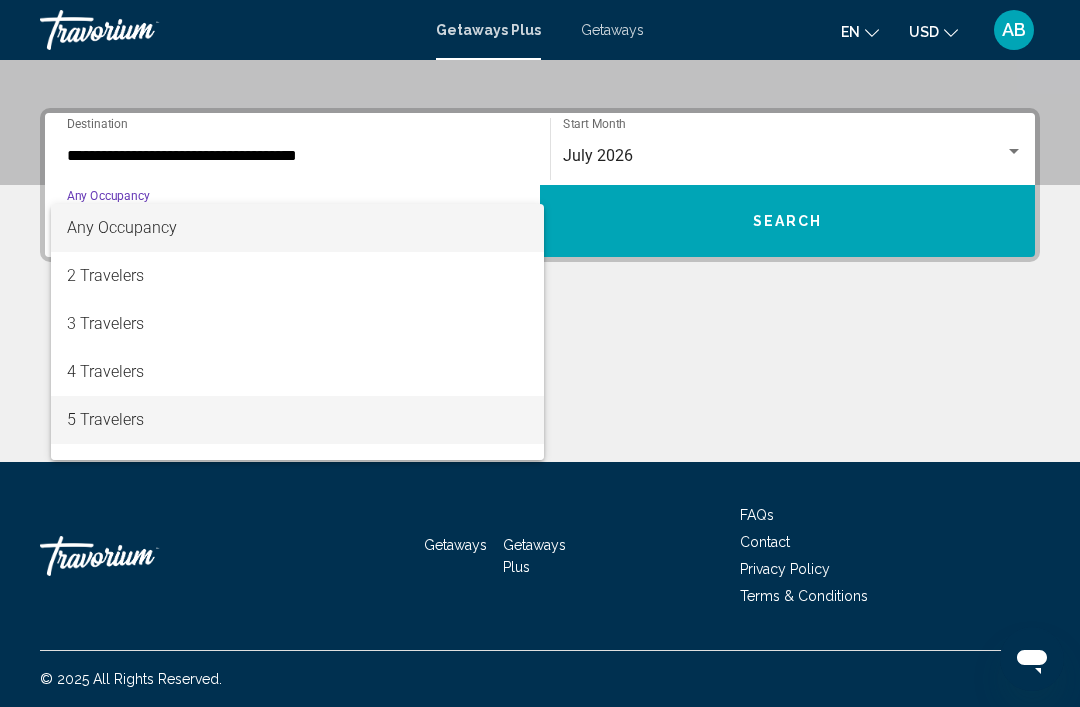 click on "5 Travelers" at bounding box center [297, 420] 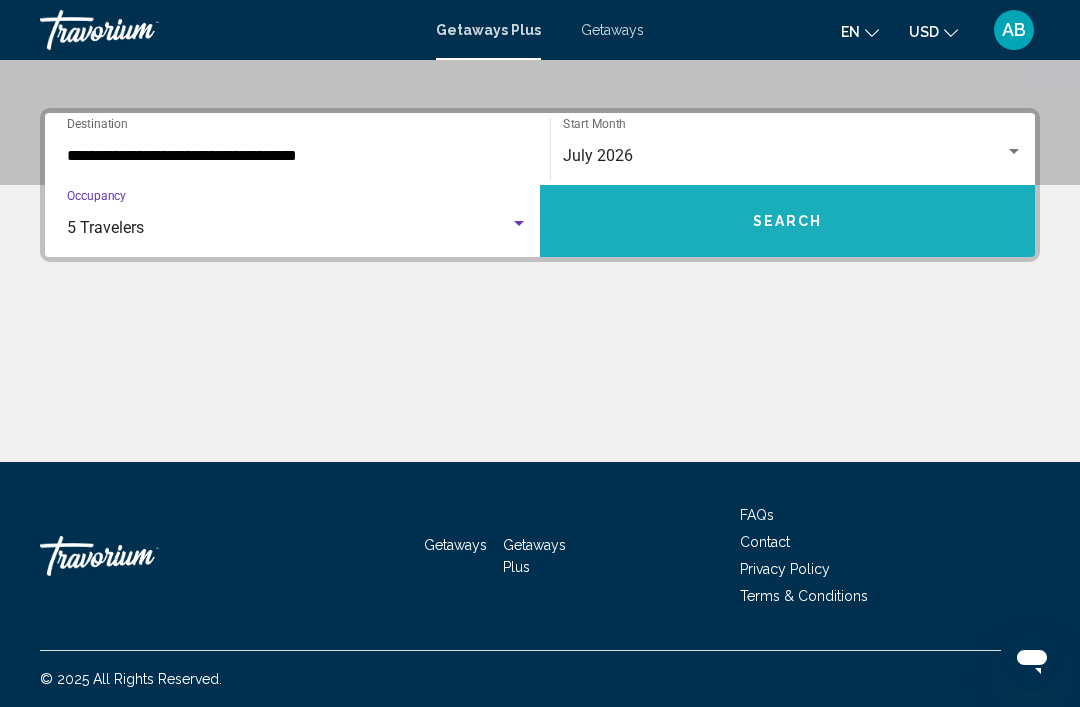 click on "Search" at bounding box center (788, 222) 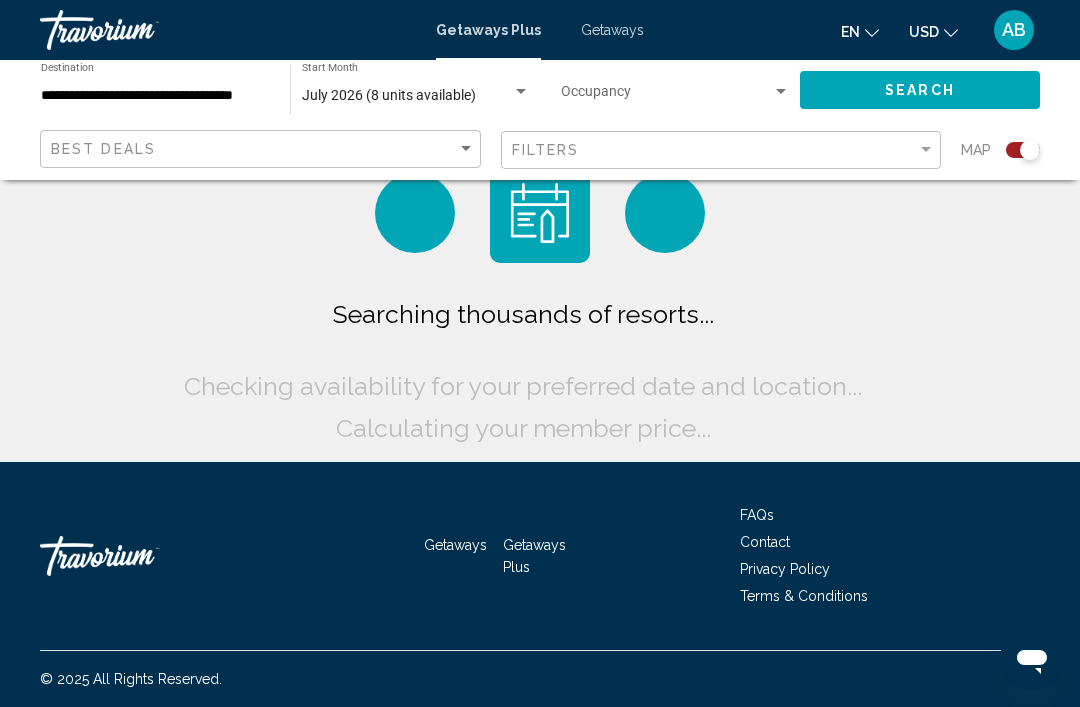 scroll, scrollTop: 0, scrollLeft: 0, axis: both 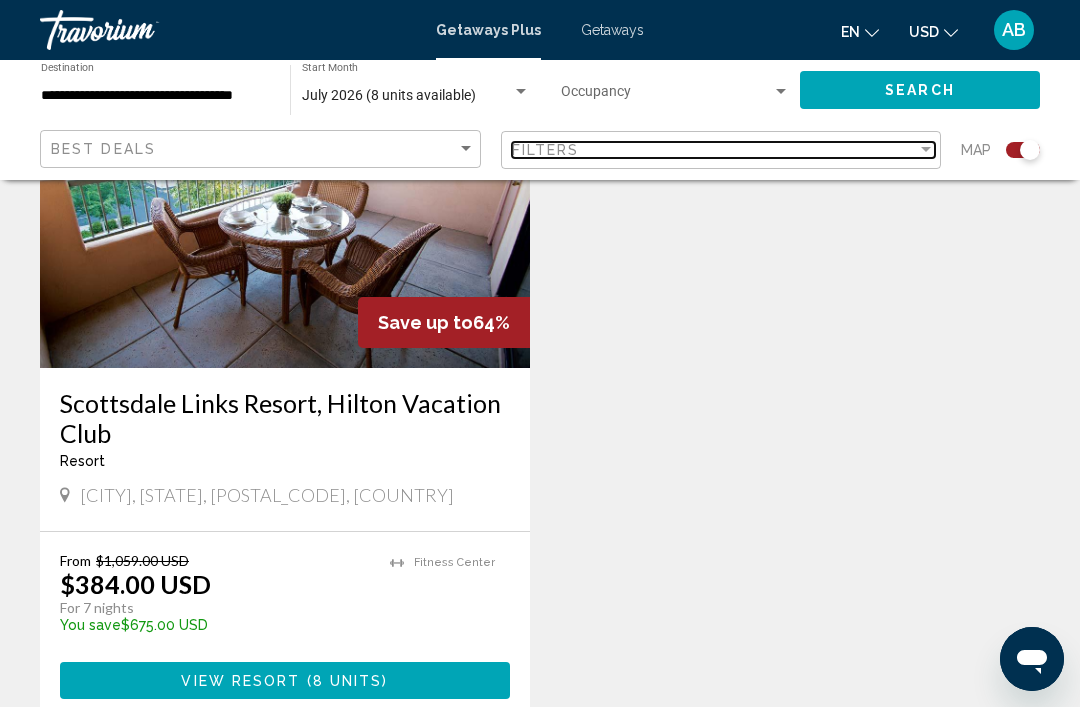 click at bounding box center [926, 150] 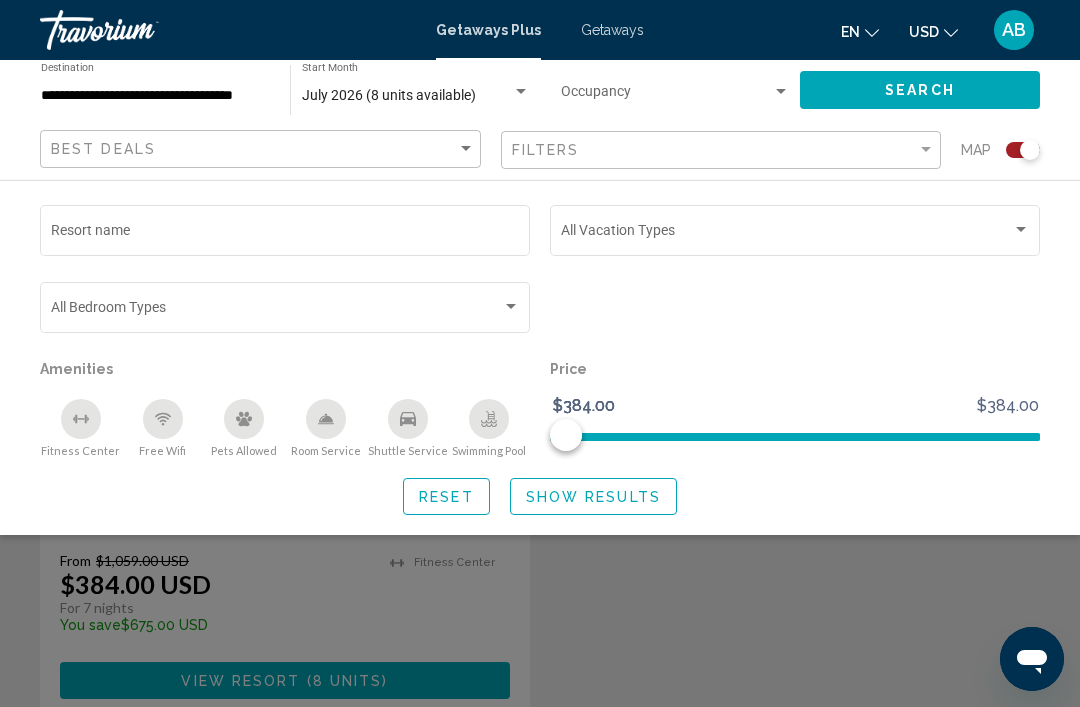 click on "Resort name" at bounding box center [285, 234] 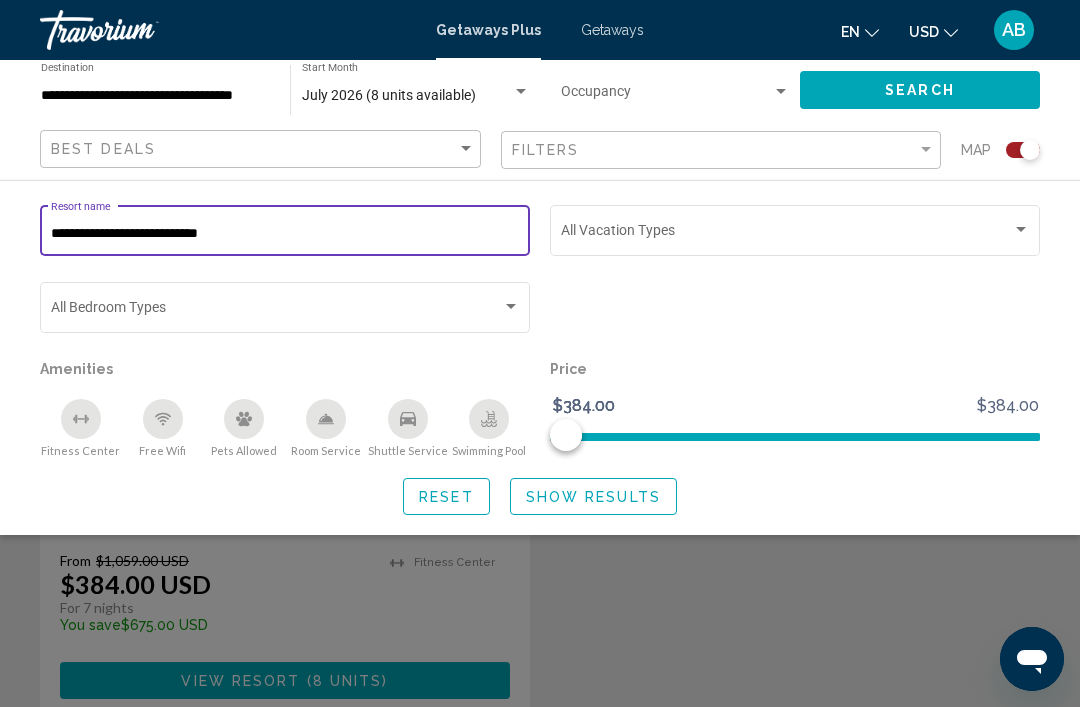 type on "**********" 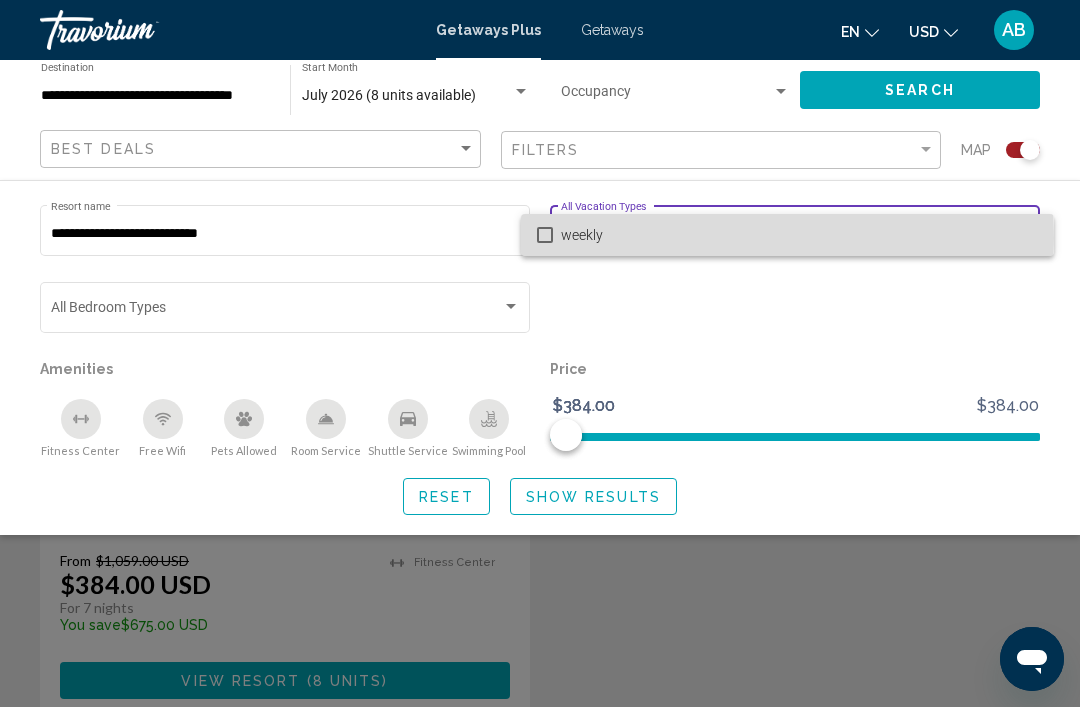 click on "weekly" at bounding box center (799, 235) 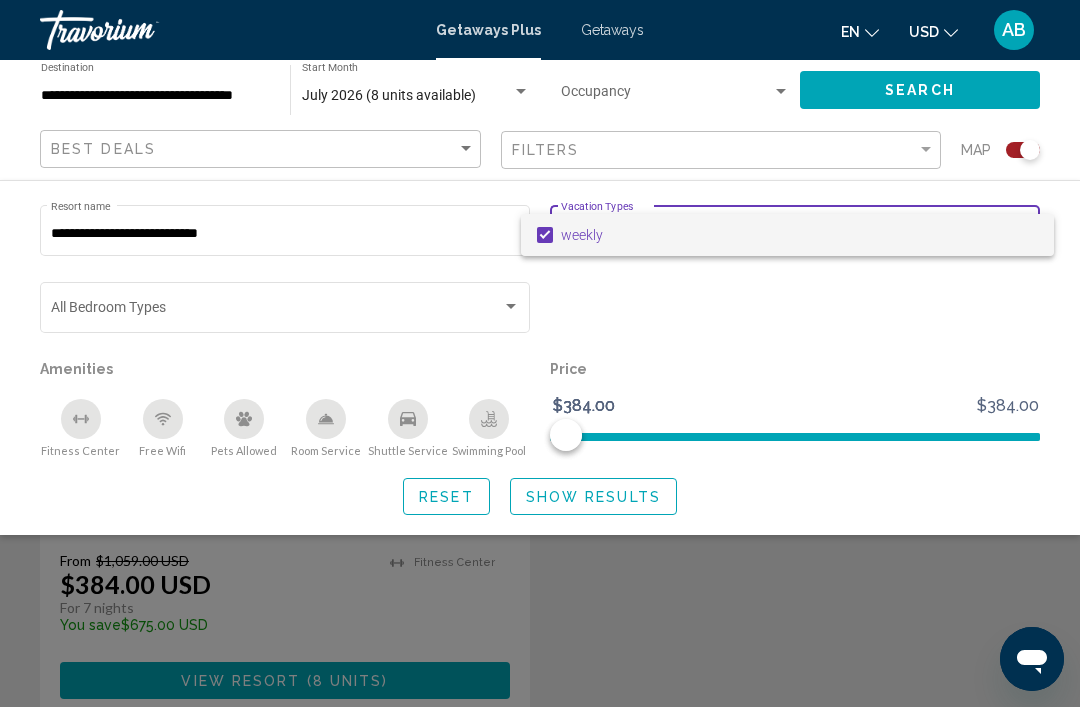 click at bounding box center [540, 353] 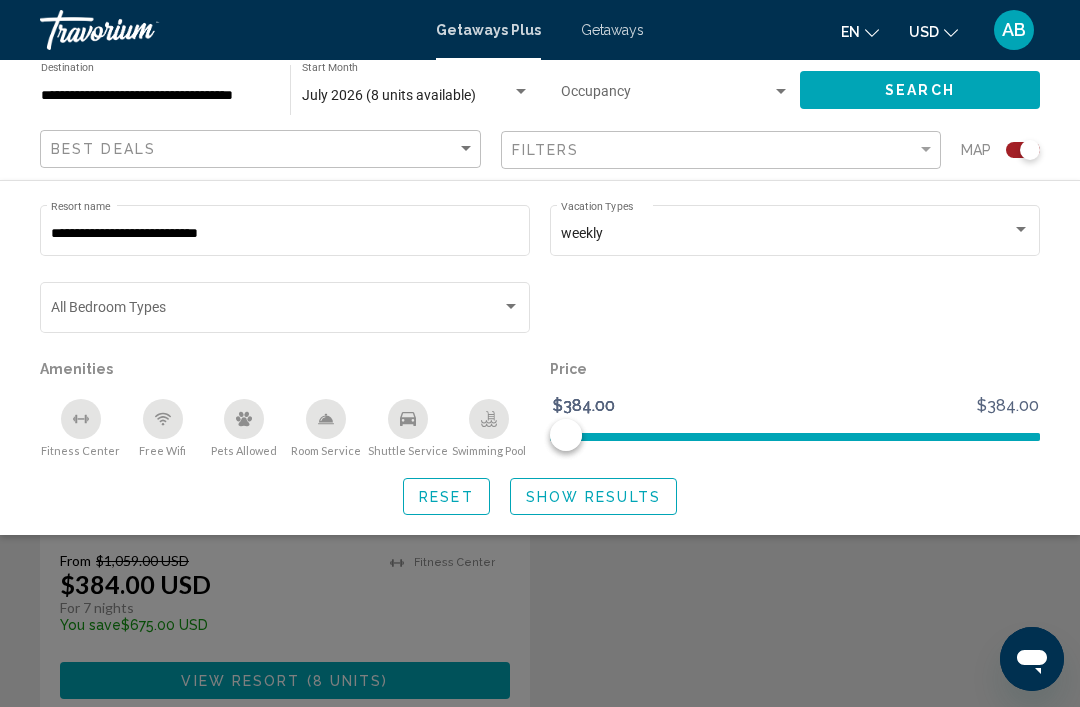 click at bounding box center [276, 311] 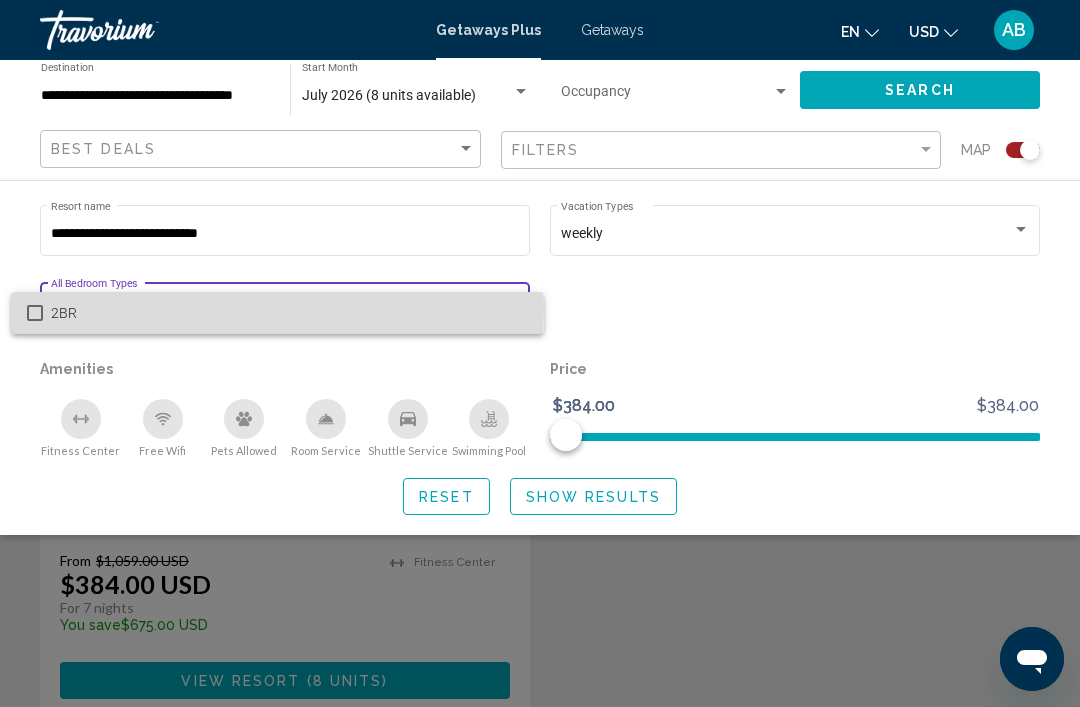 click at bounding box center (35, 313) 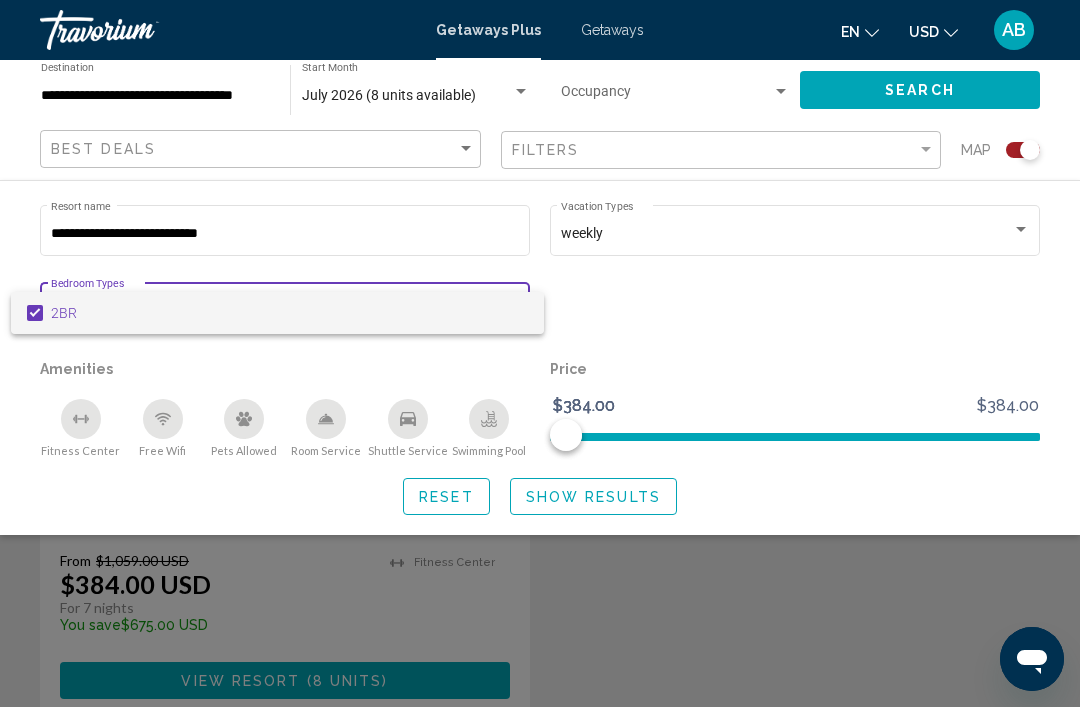 click at bounding box center (540, 353) 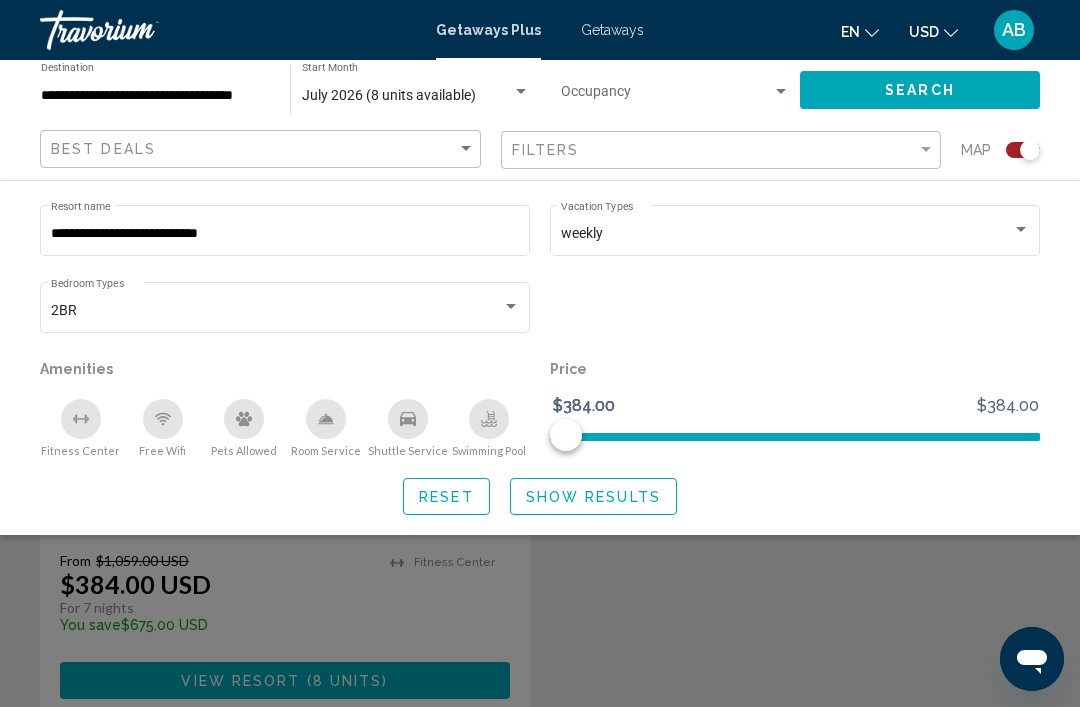 click on "Search" 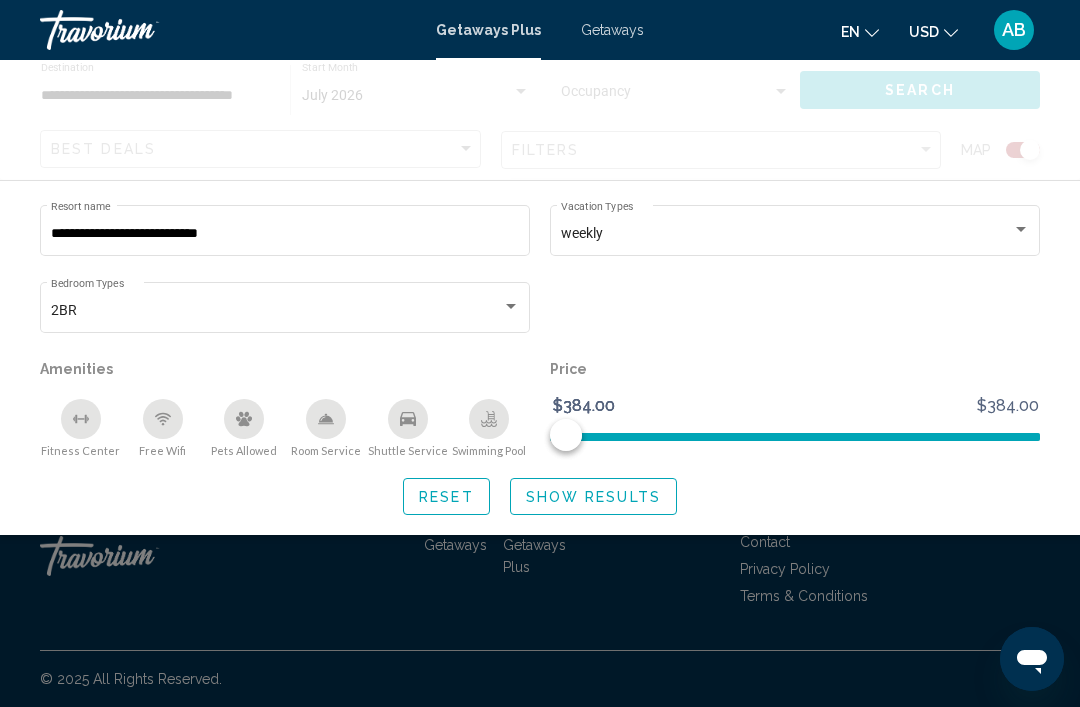 scroll, scrollTop: 0, scrollLeft: 0, axis: both 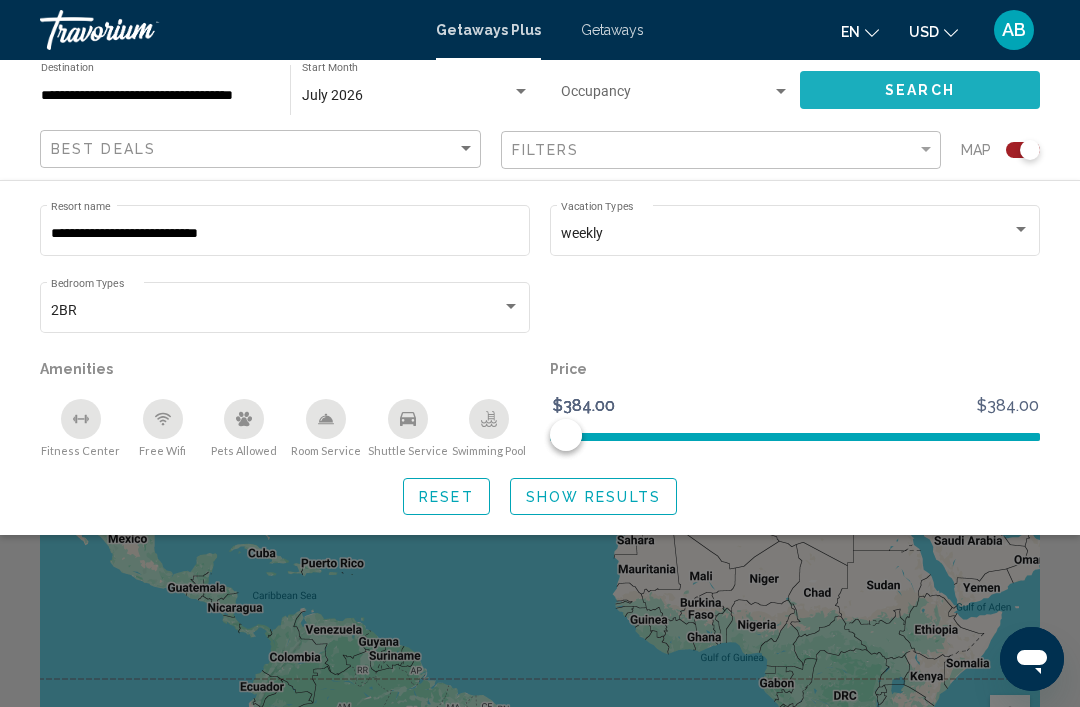 click on "Search" 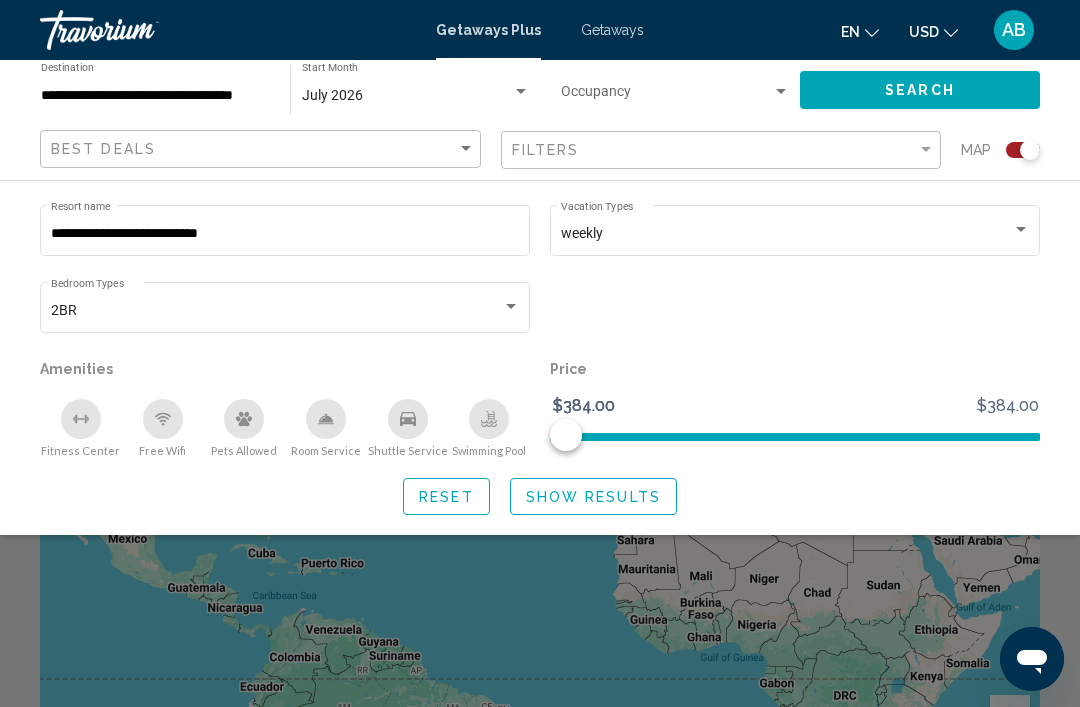 click on "**********" at bounding box center [285, 234] 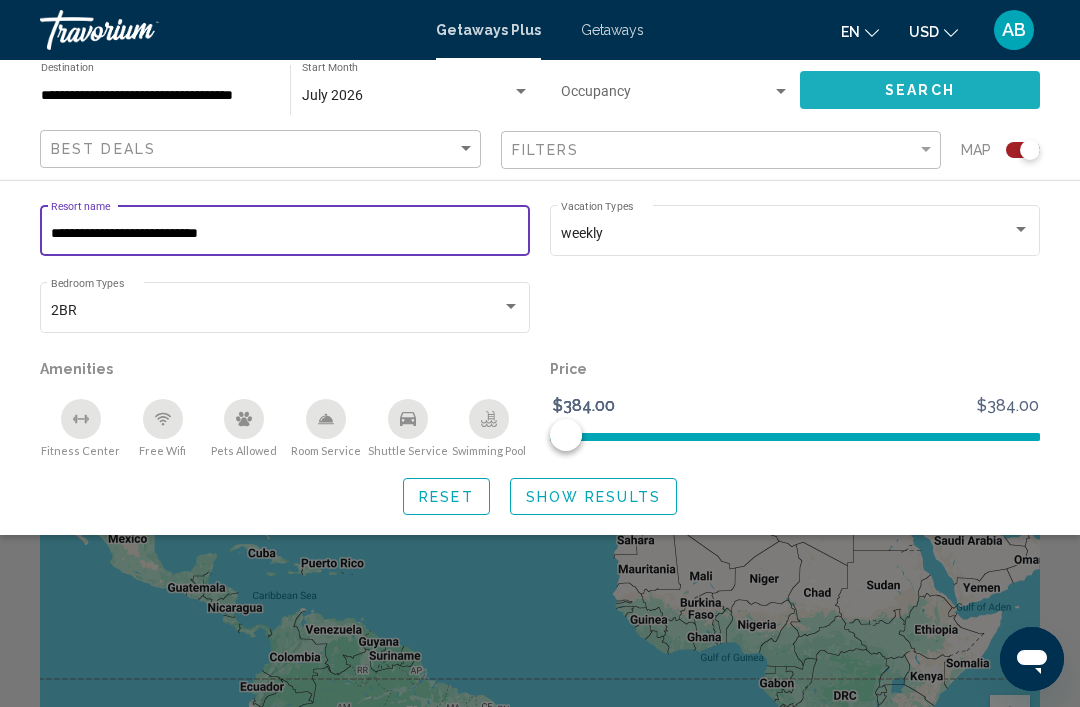 click on "Search" 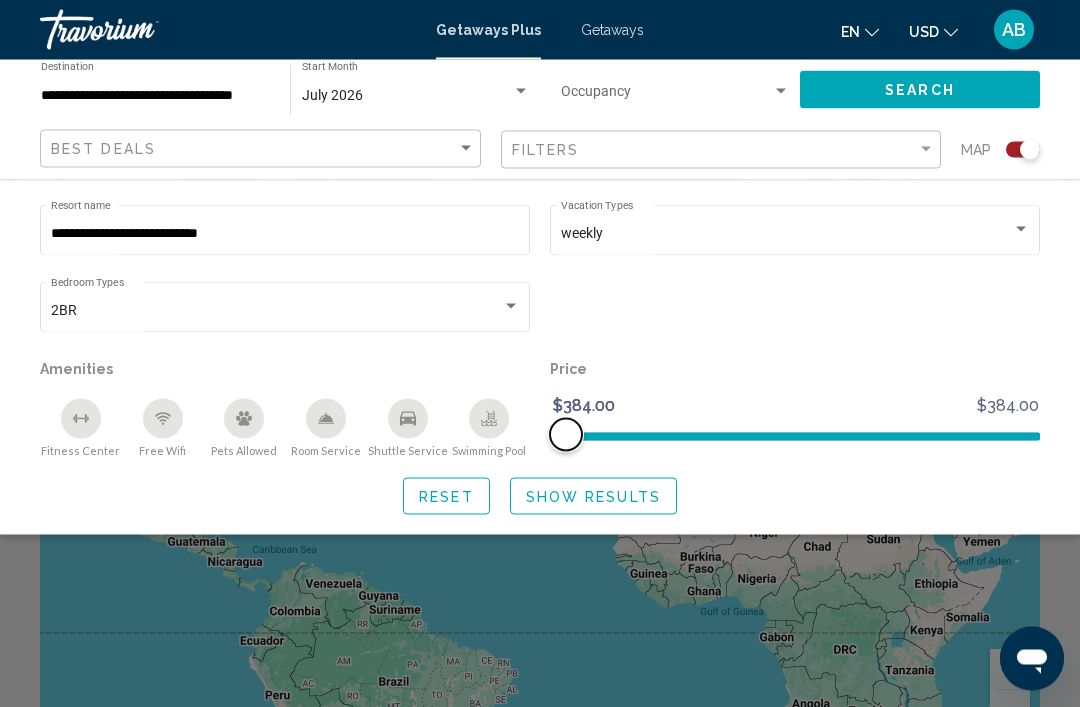 scroll, scrollTop: 0, scrollLeft: 0, axis: both 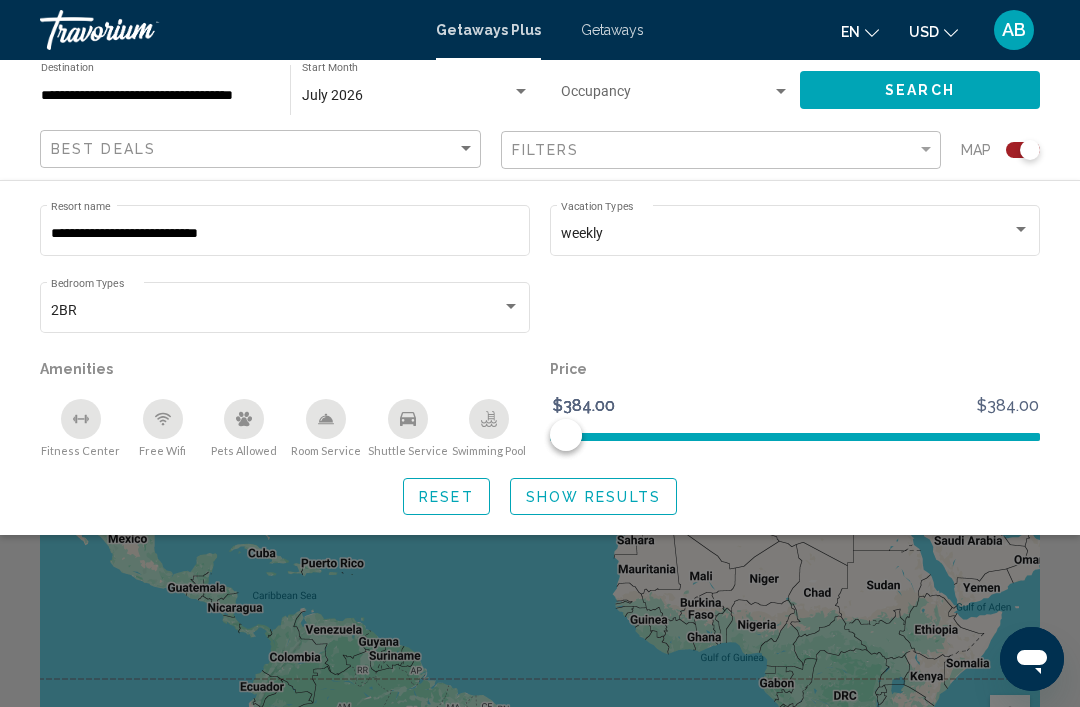 click at bounding box center [781, 91] 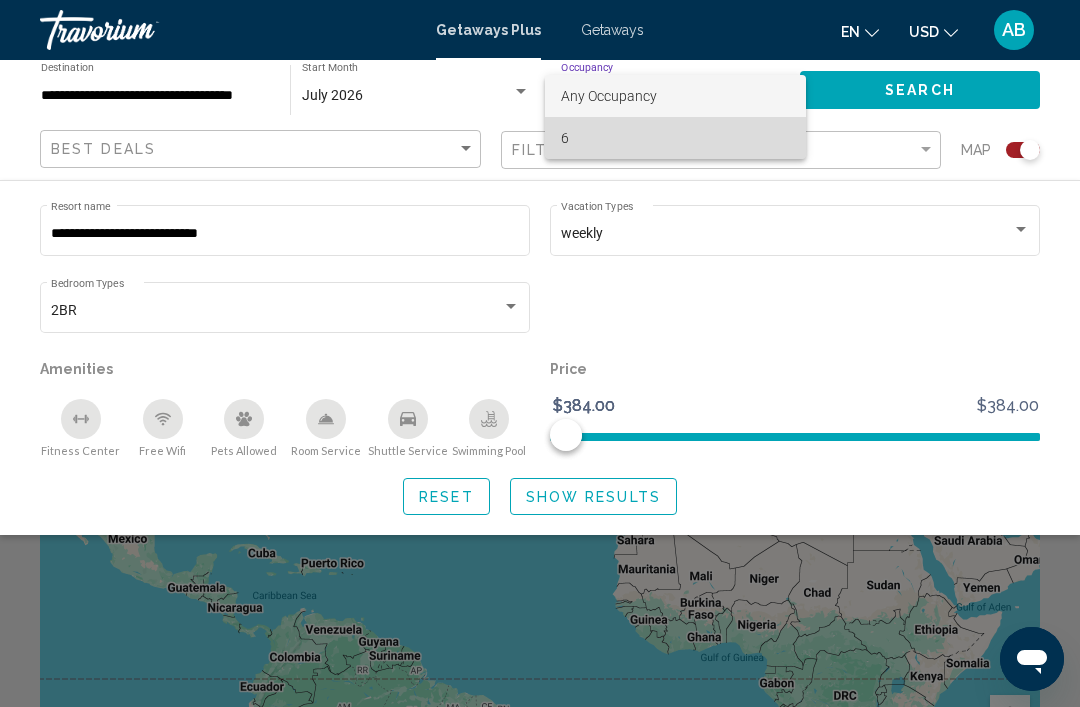 click on "6" at bounding box center [675, 138] 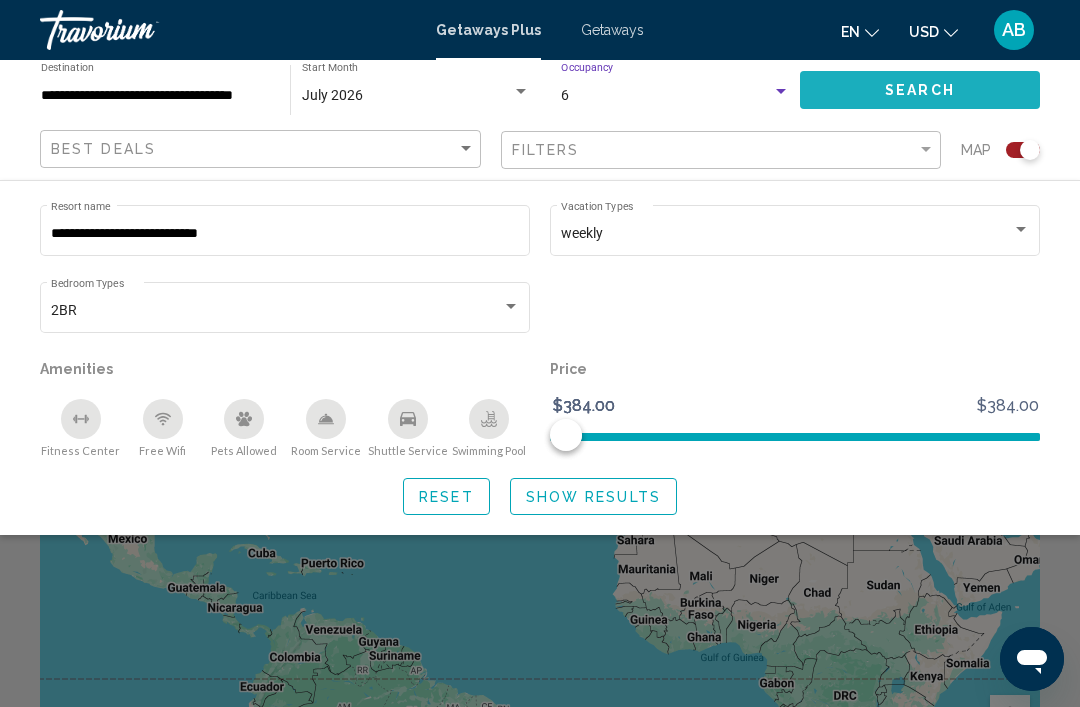 click on "Search" 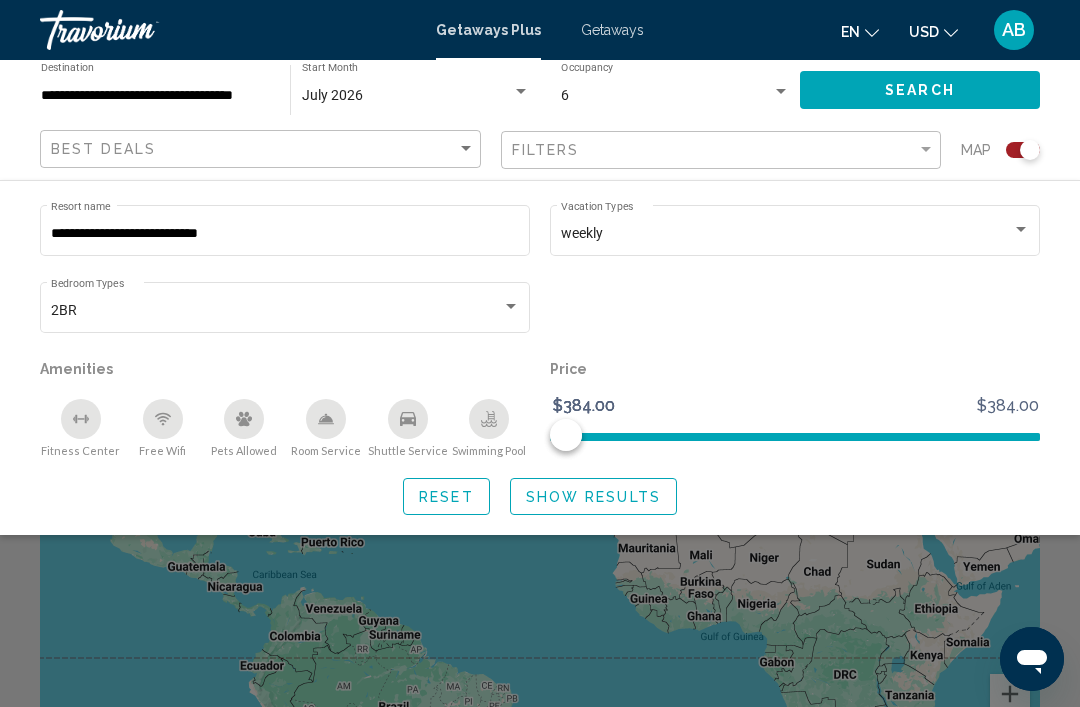 scroll, scrollTop: 0, scrollLeft: 0, axis: both 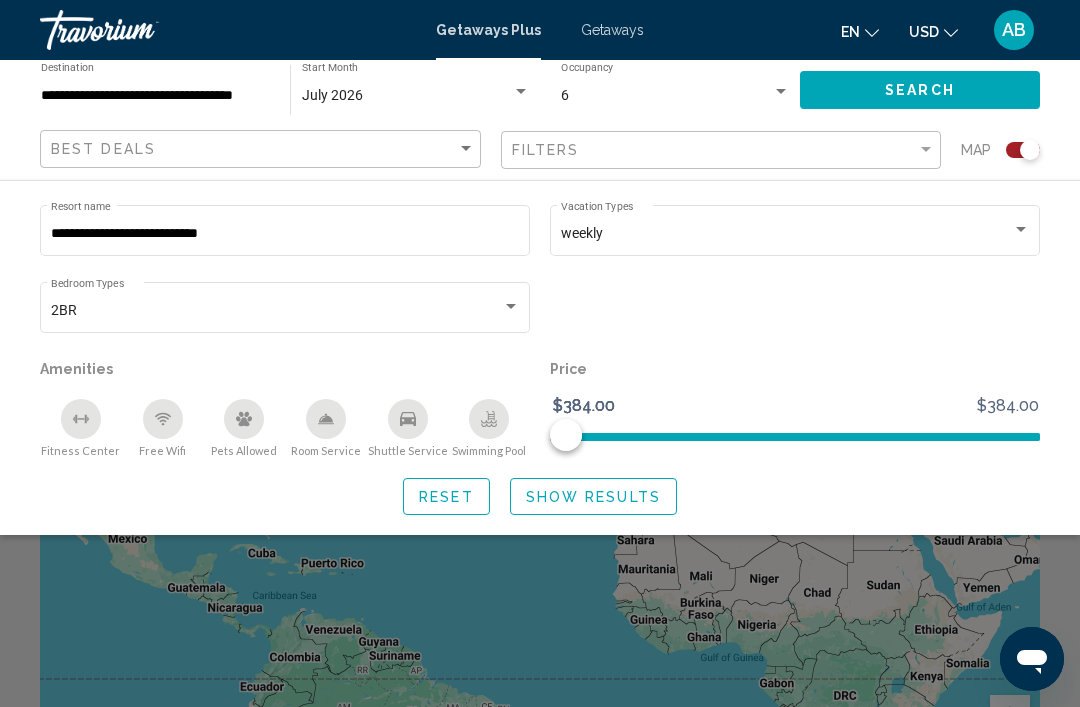 click on "Search" 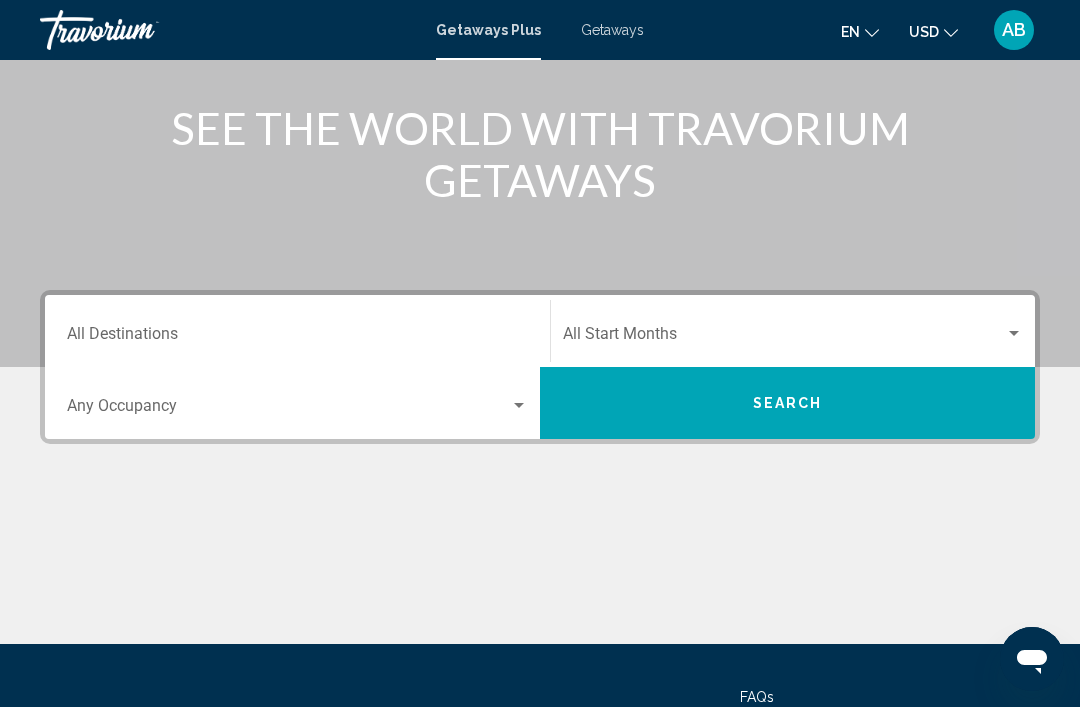 scroll, scrollTop: 232, scrollLeft: 0, axis: vertical 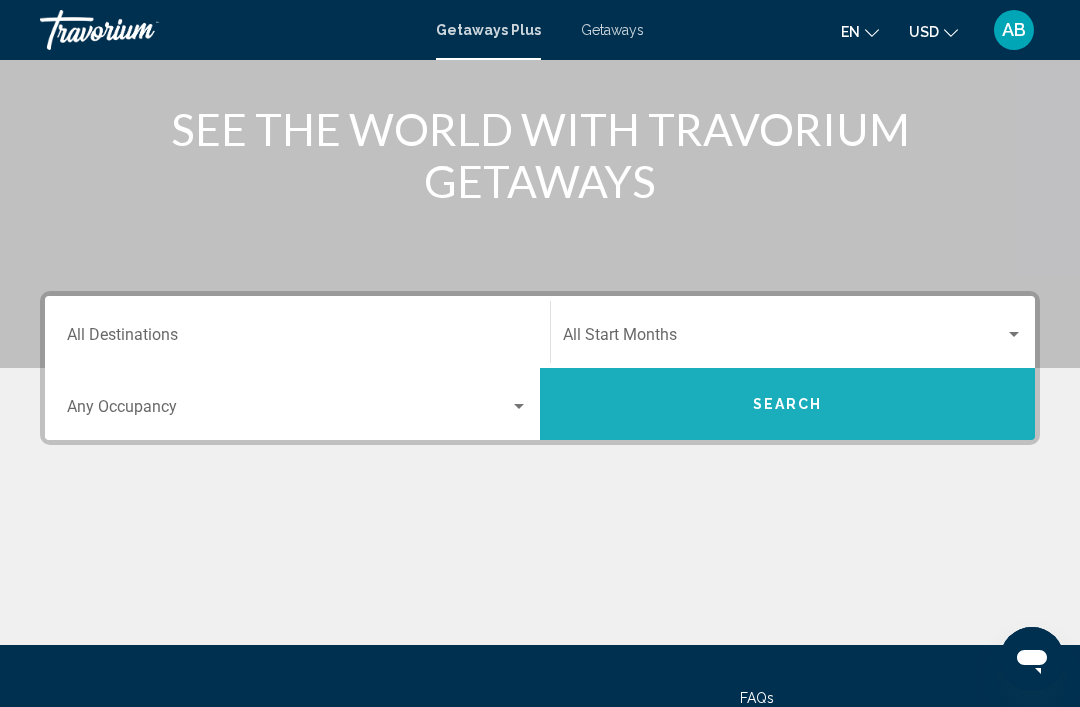 click on "Search" at bounding box center (788, 405) 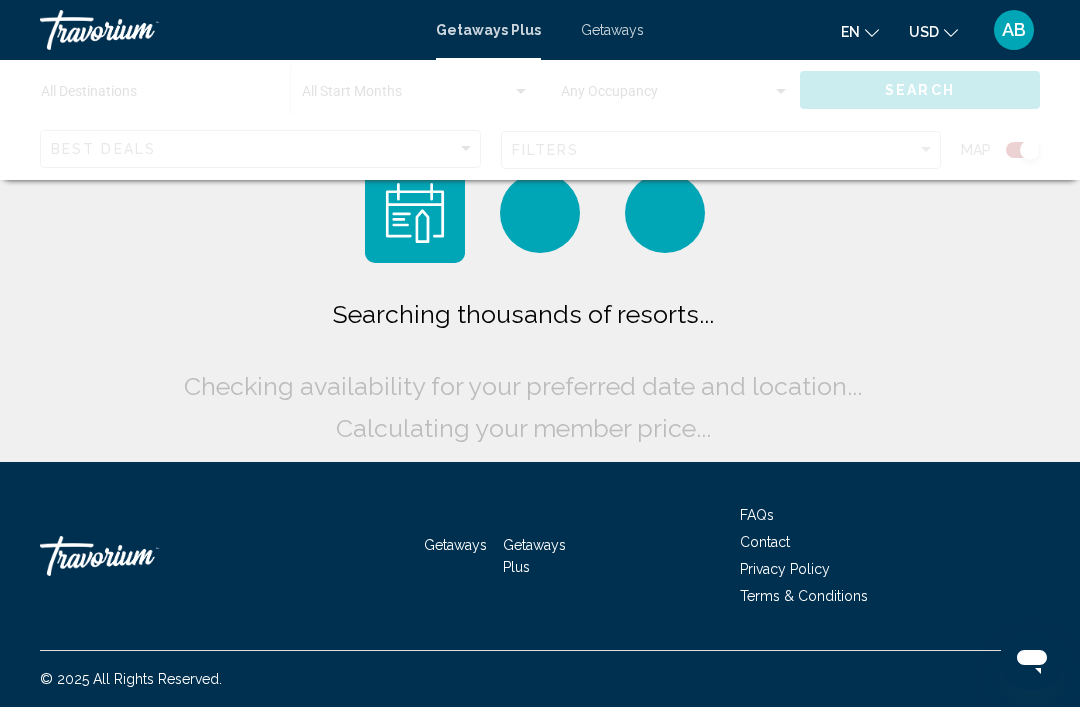 scroll, scrollTop: 0, scrollLeft: 0, axis: both 